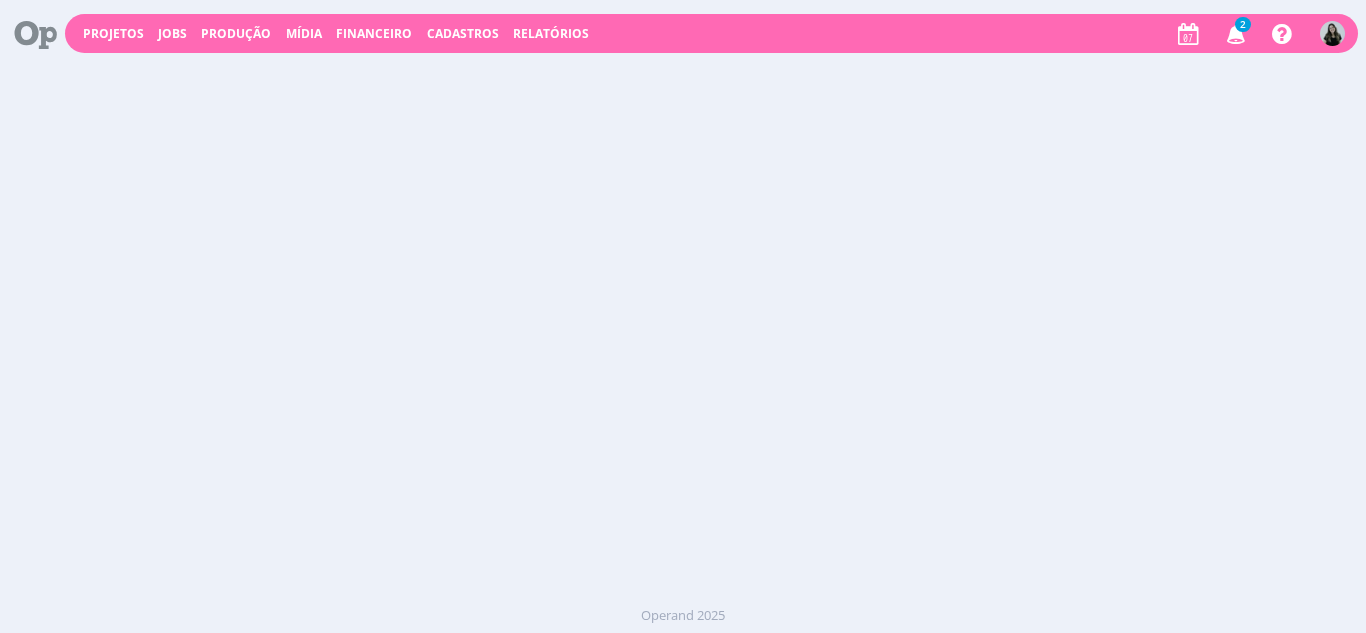 scroll, scrollTop: 0, scrollLeft: 0, axis: both 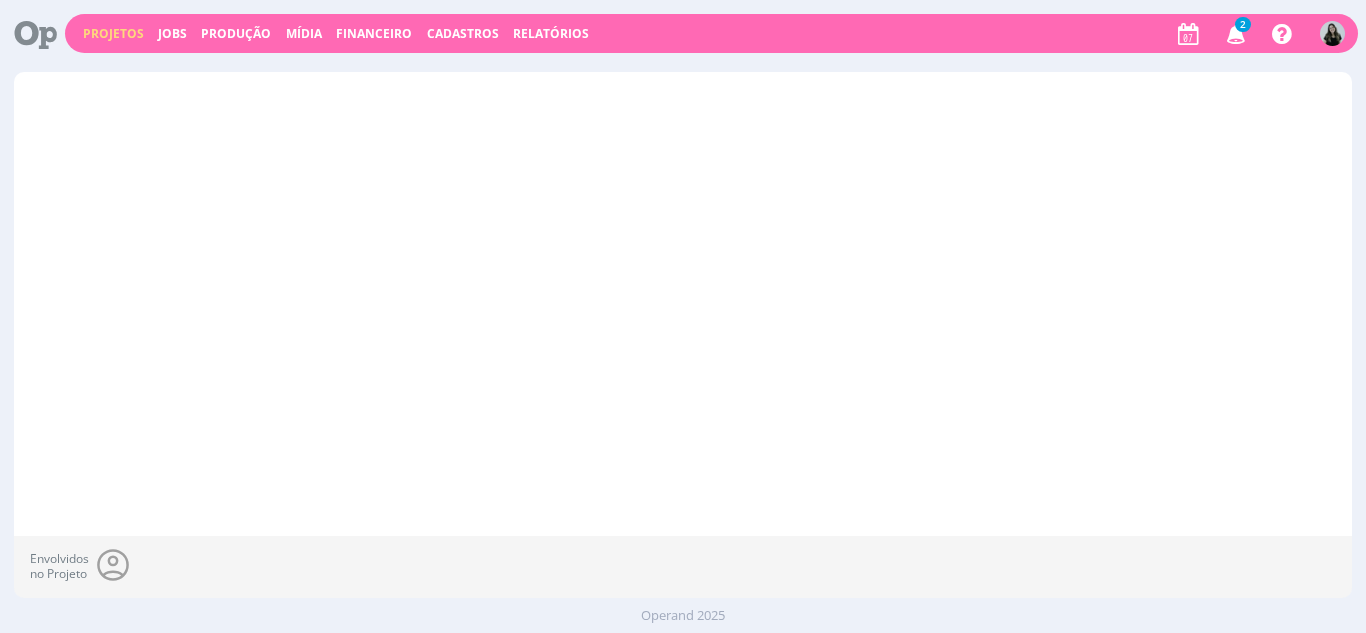 click at bounding box center (1236, 33) 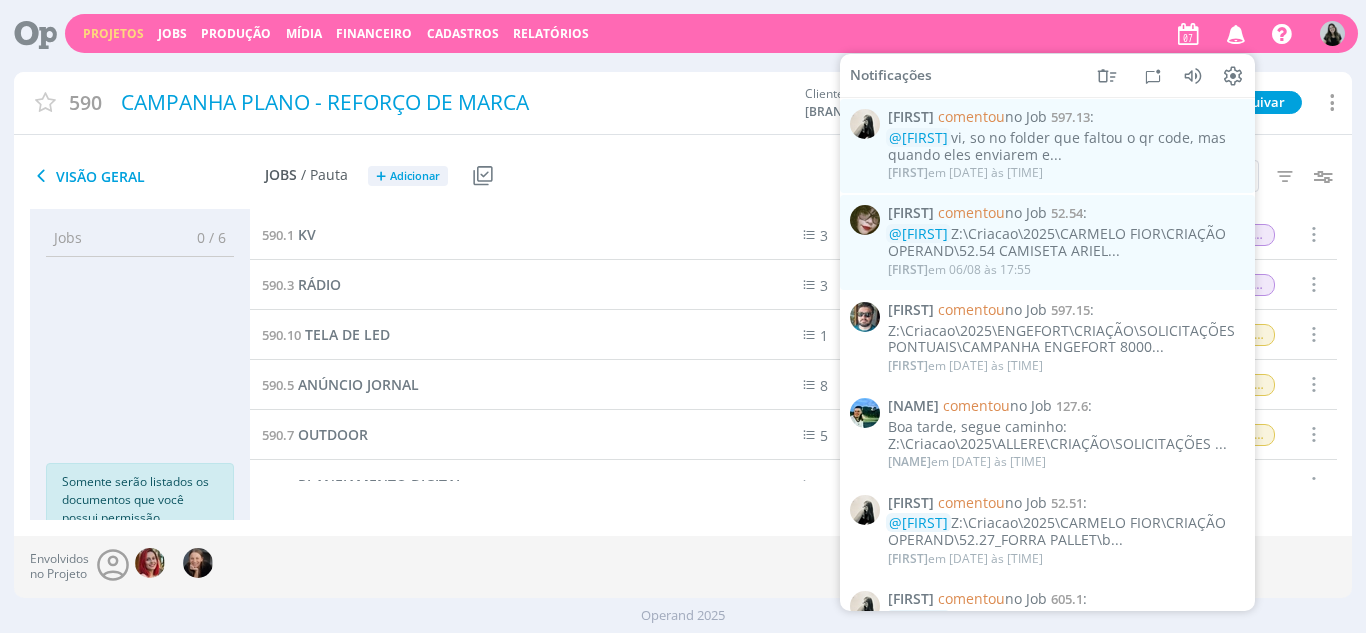 click on "Visão Geral
Jobs / Pauta + Adicionar
Usar Job de template
Criar template a partir deste projeto
Visualizar Templates" at bounding box center (460, 177) 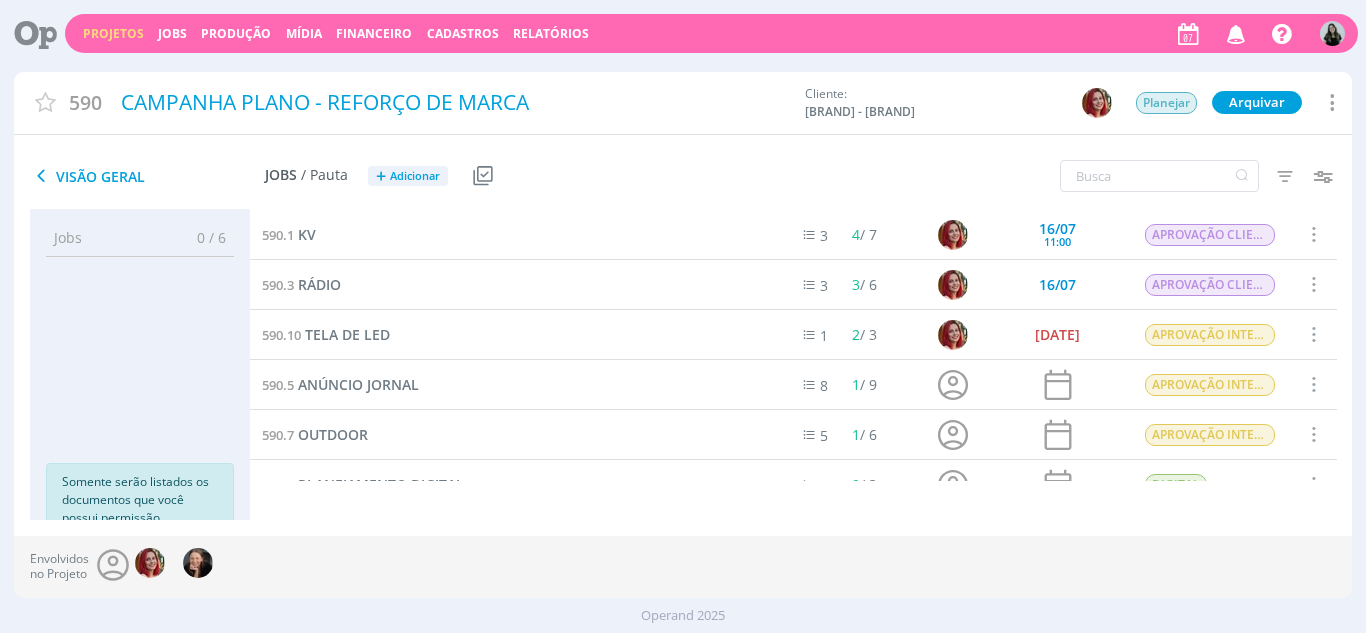 click on "Projetos" at bounding box center [113, 33] 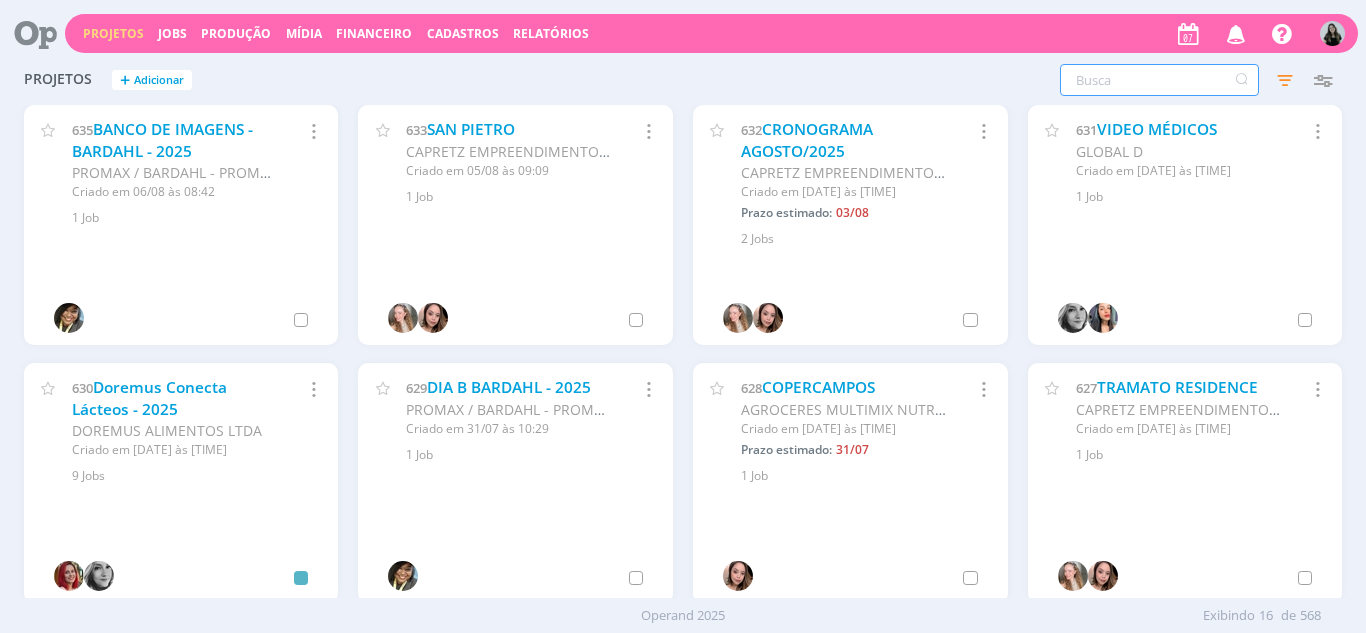 click at bounding box center (1159, 80) 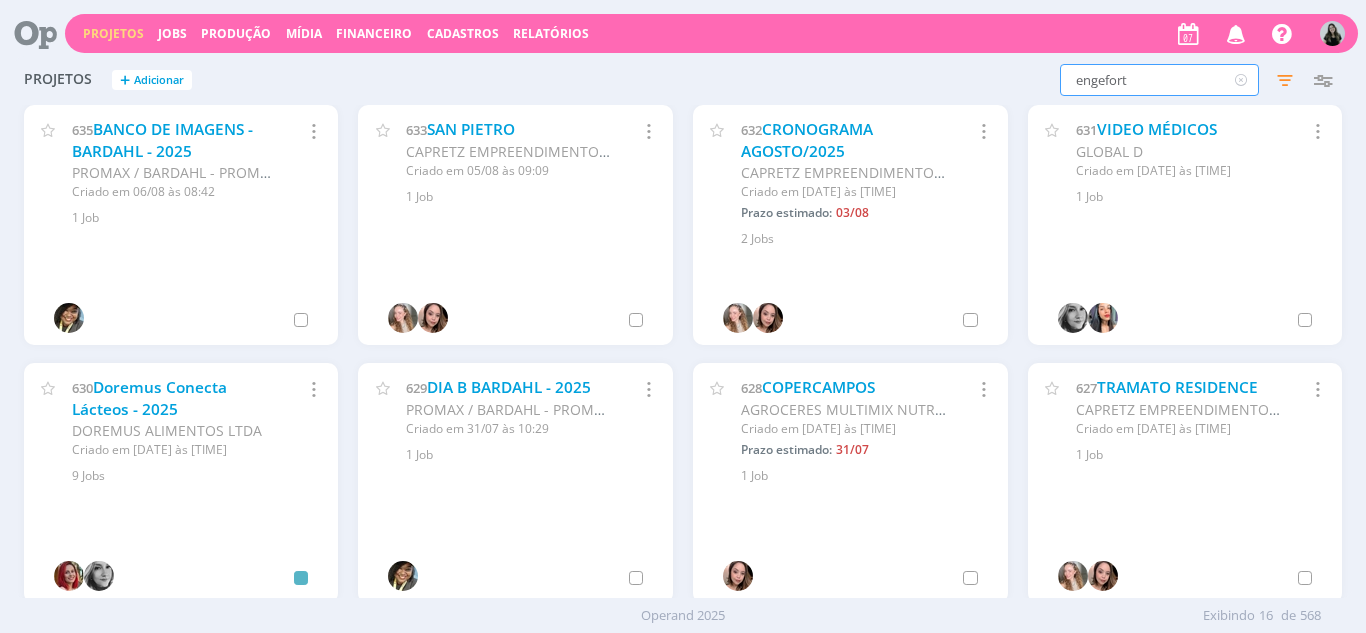 type on "engefort" 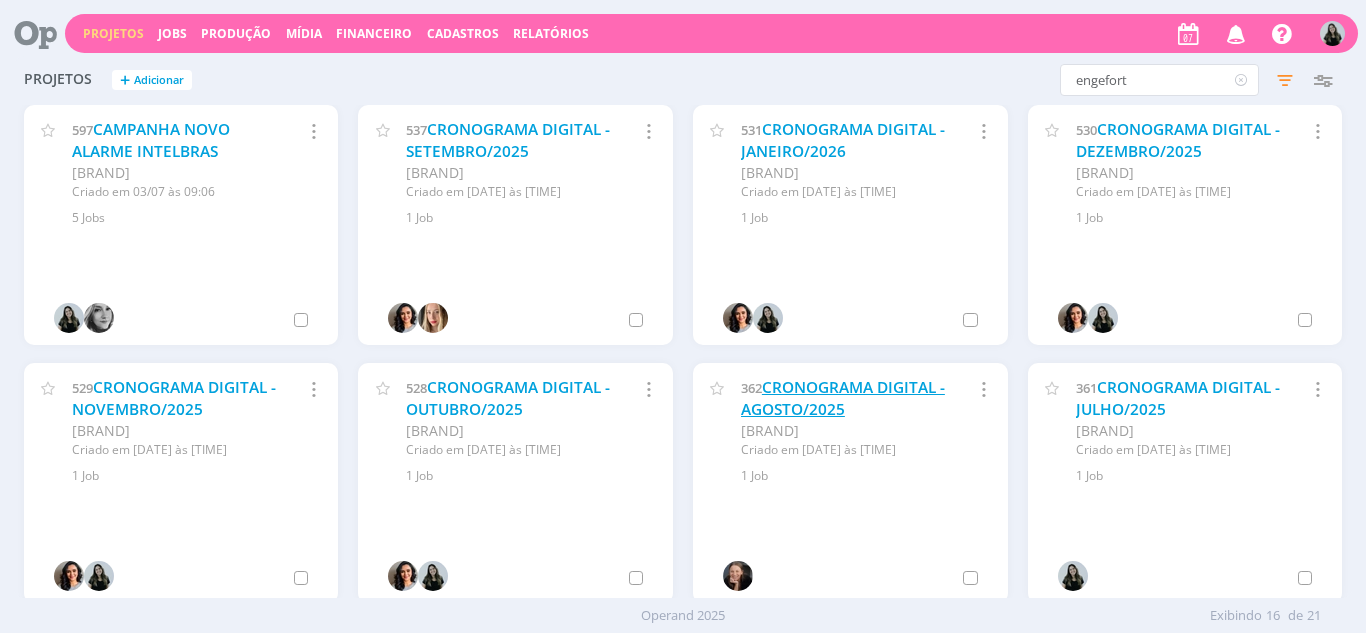 click on "CRONOGRAMA DIGITAL  - AGOSTO/2025" at bounding box center (843, 398) 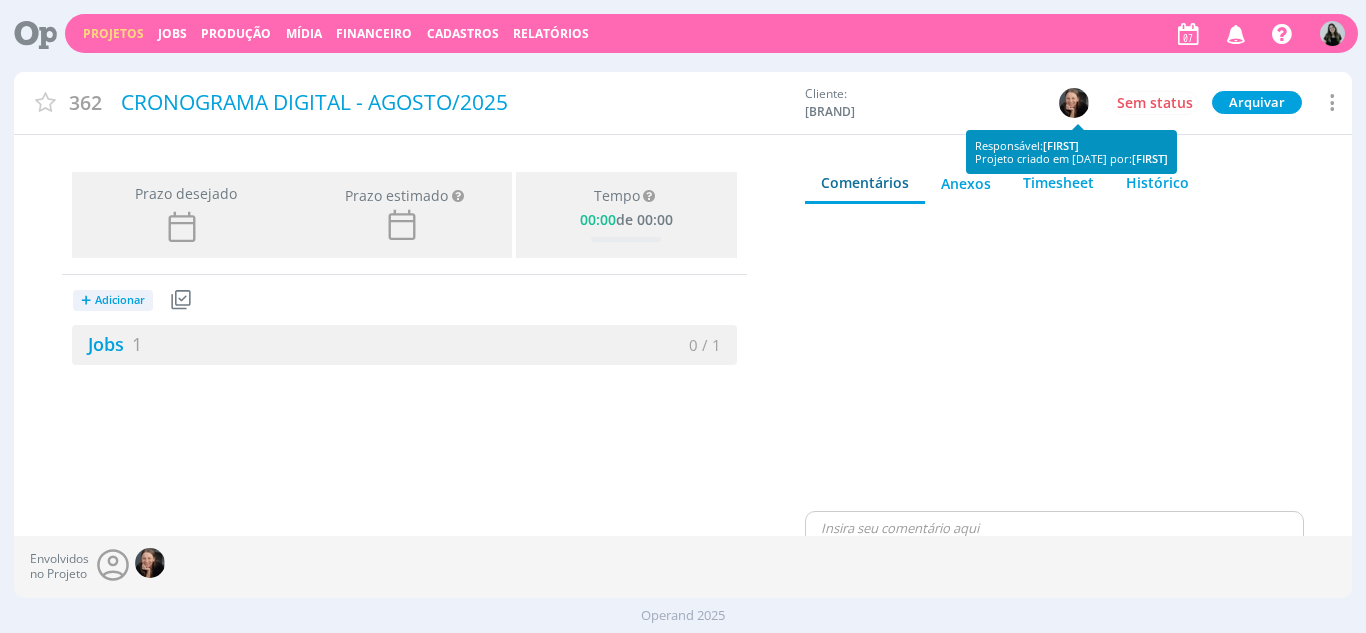 click at bounding box center [1074, 103] 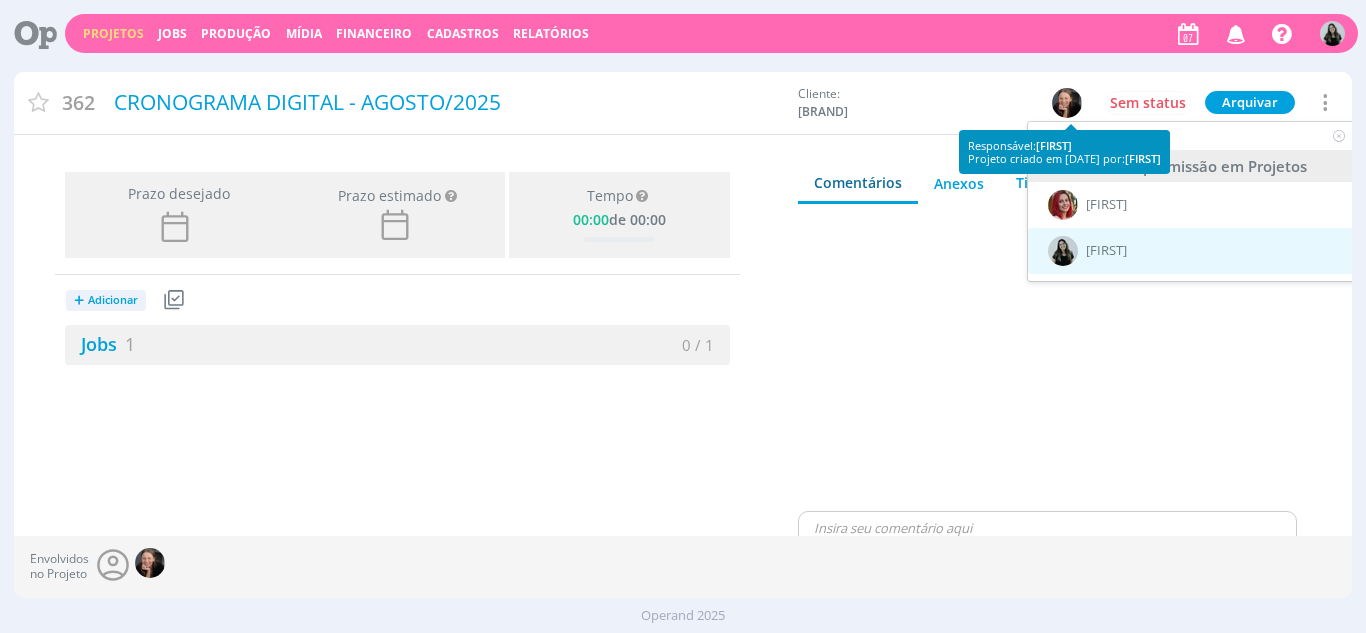 type on "v" 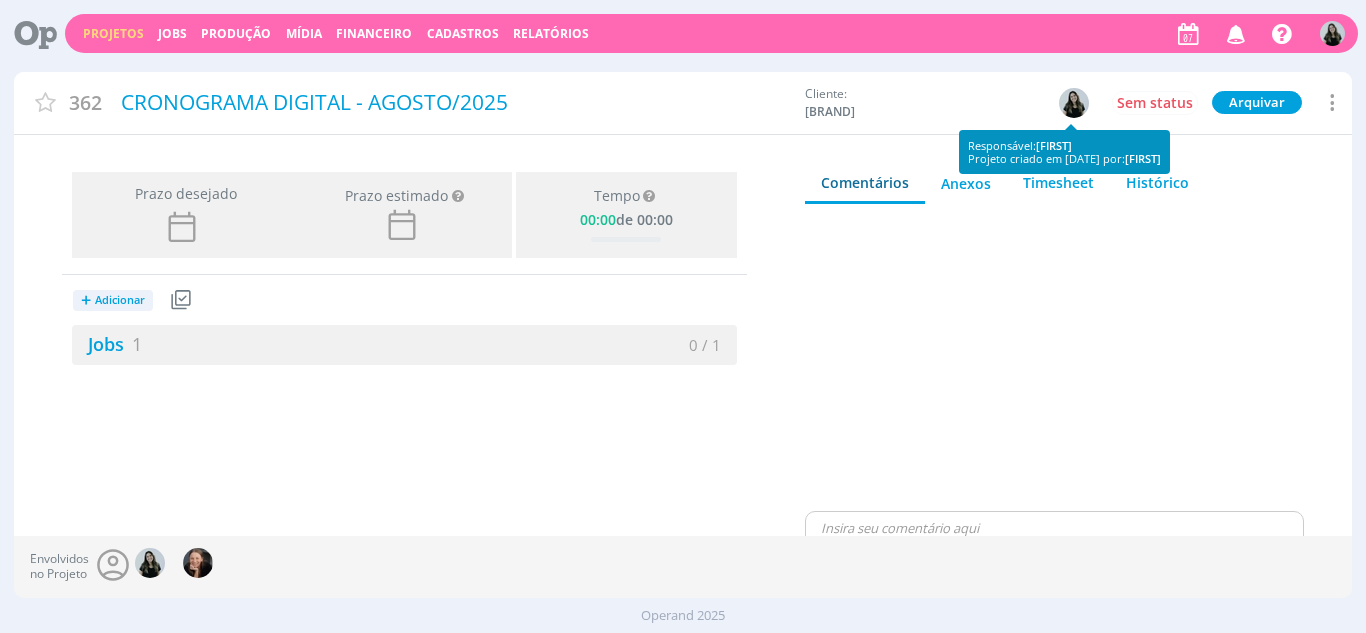 scroll, scrollTop: 0, scrollLeft: 0, axis: both 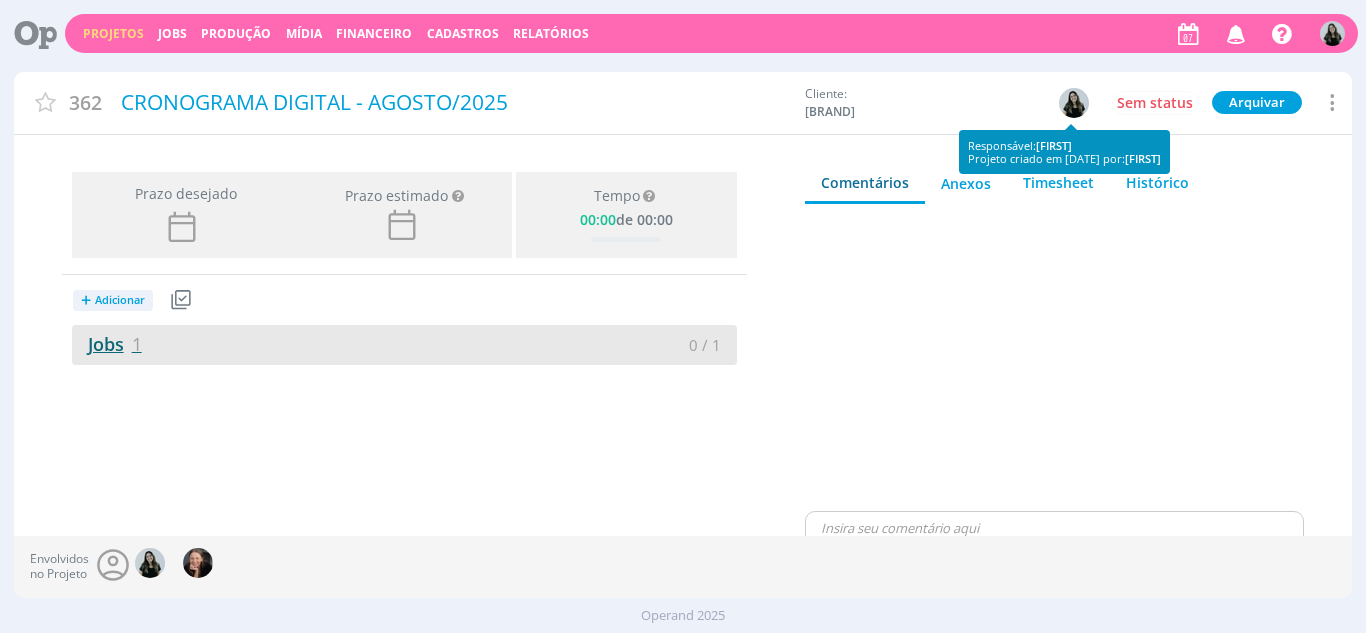 click on "Jobs 1" at bounding box center (107, 344) 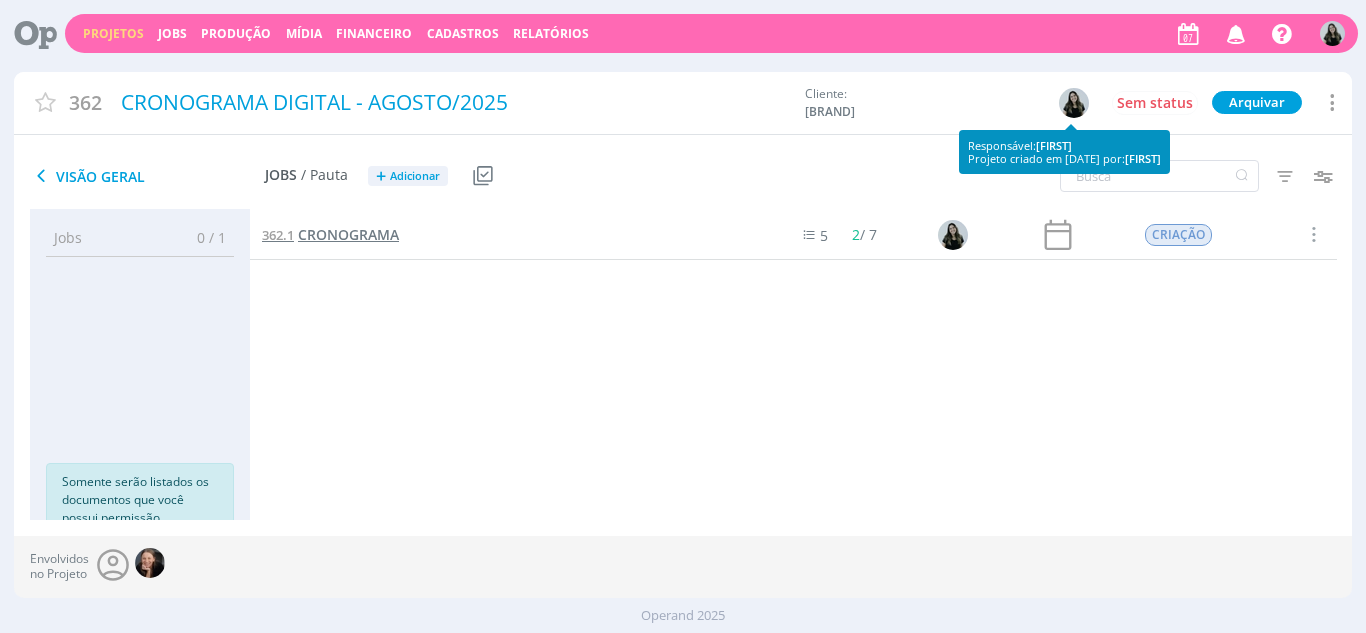 click on "CRONOGRAMA" at bounding box center (348, 234) 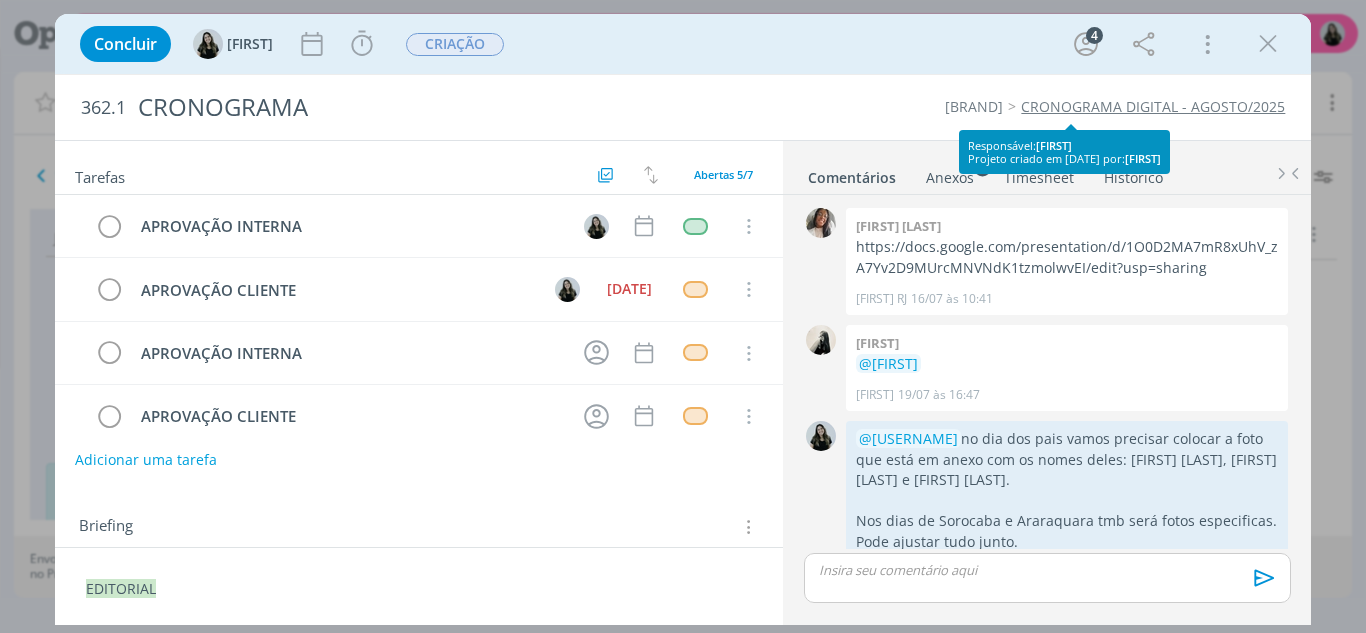 scroll, scrollTop: 44, scrollLeft: 0, axis: vertical 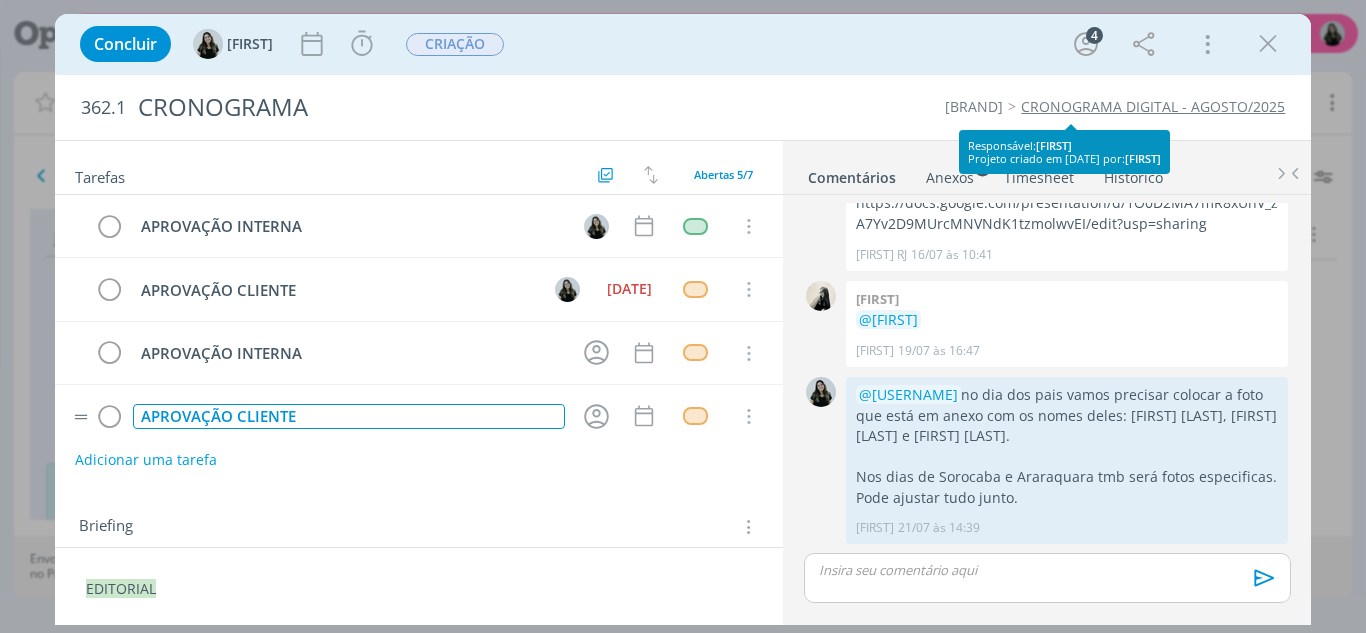 click on "APROVAÇÃO CLIENTE" at bounding box center (349, 416) 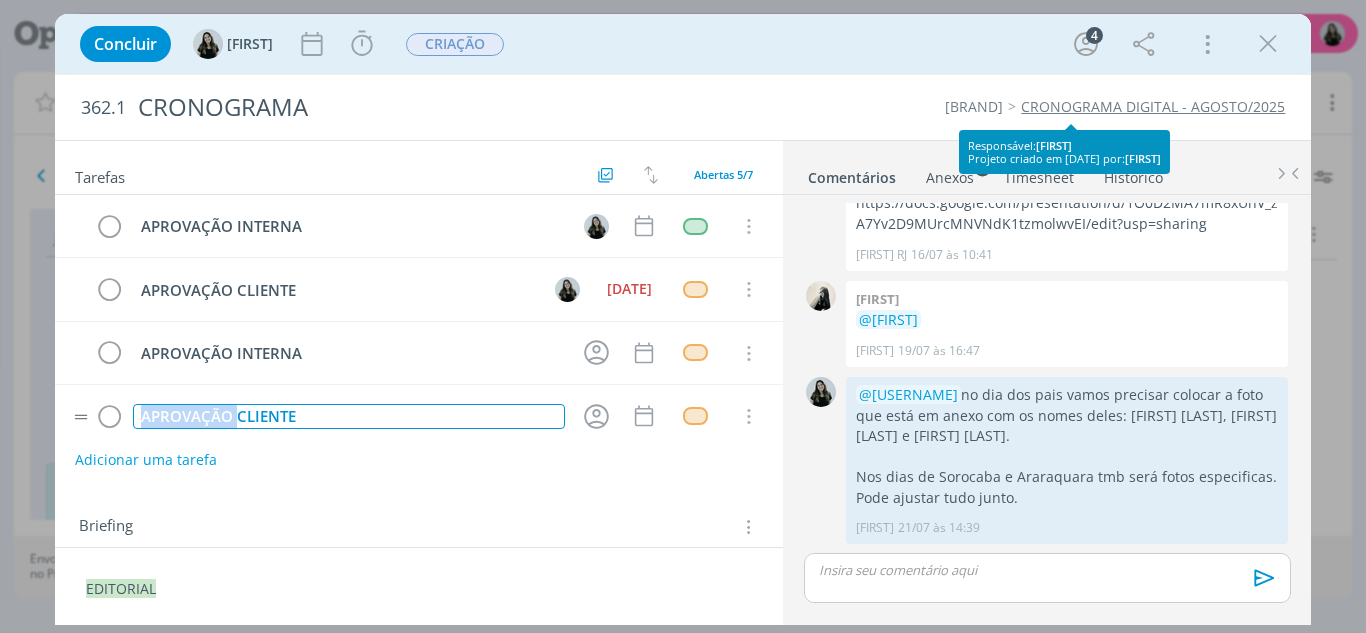 click on "APROVAÇÃO CLIENTE" at bounding box center (349, 416) 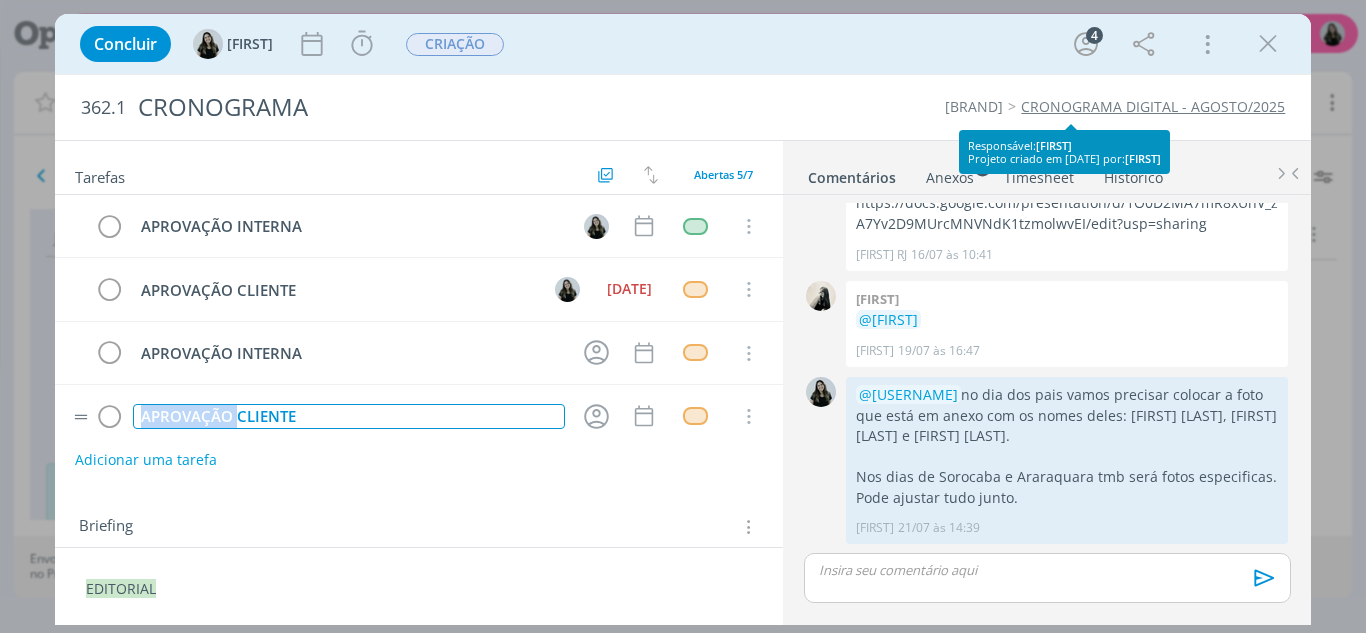 type 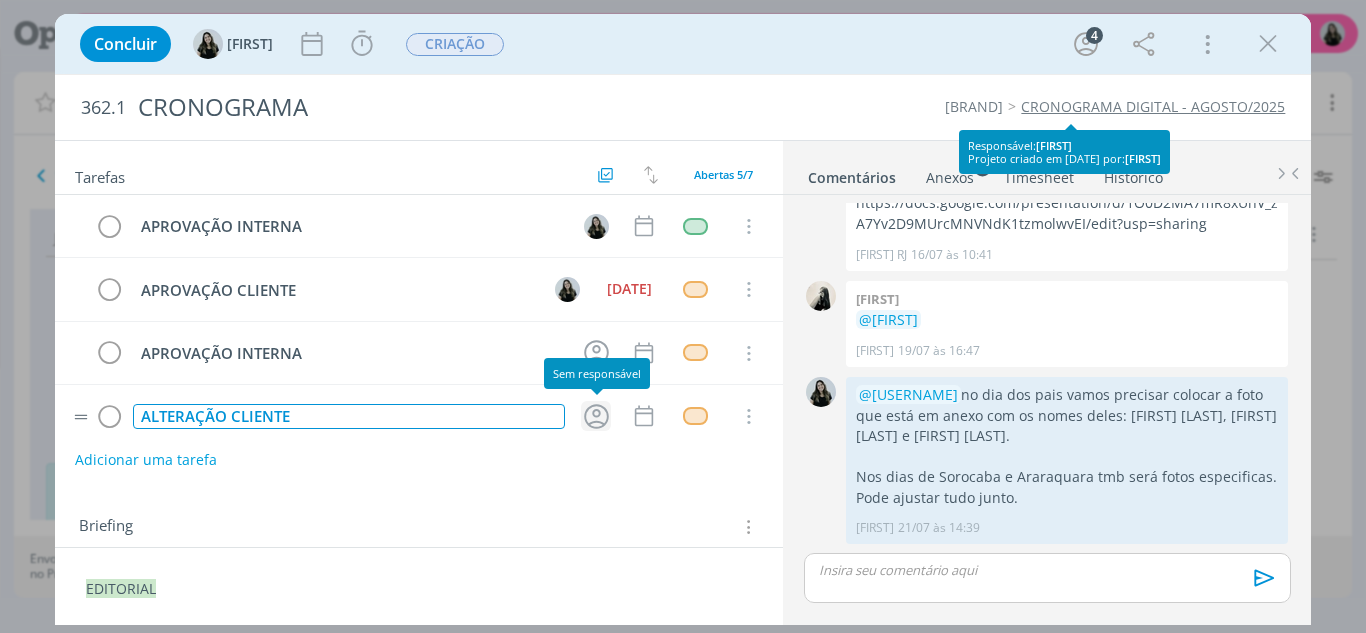 click 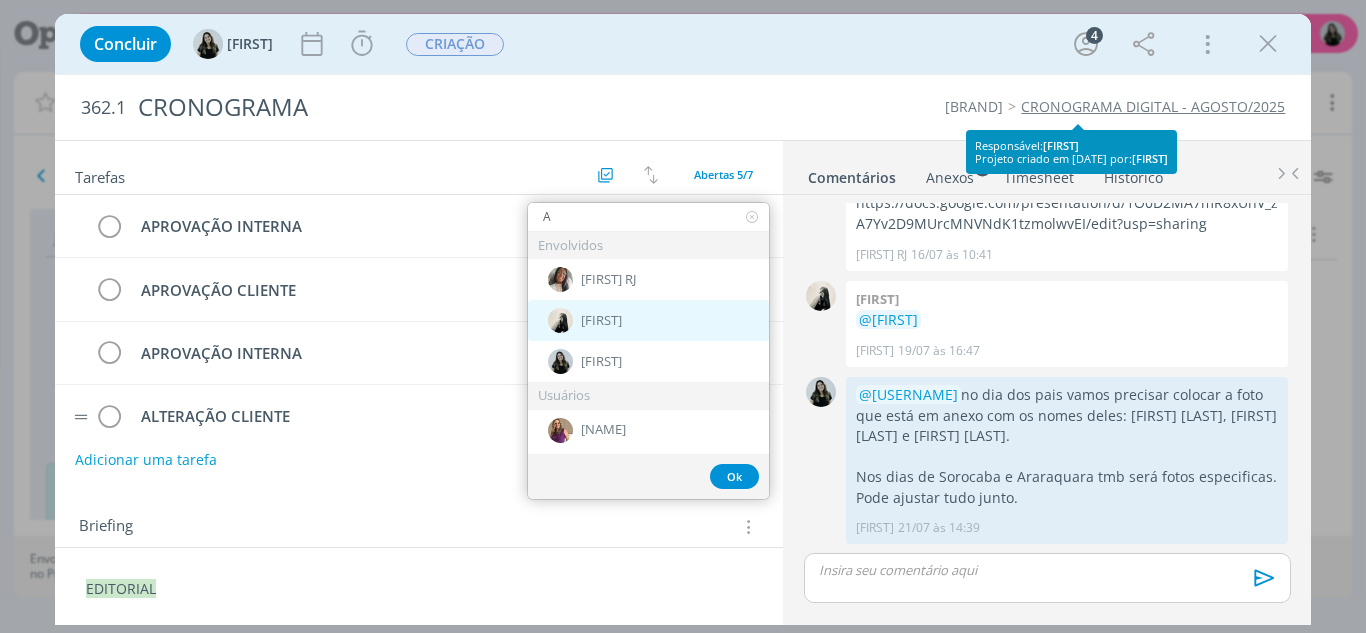 type on "A" 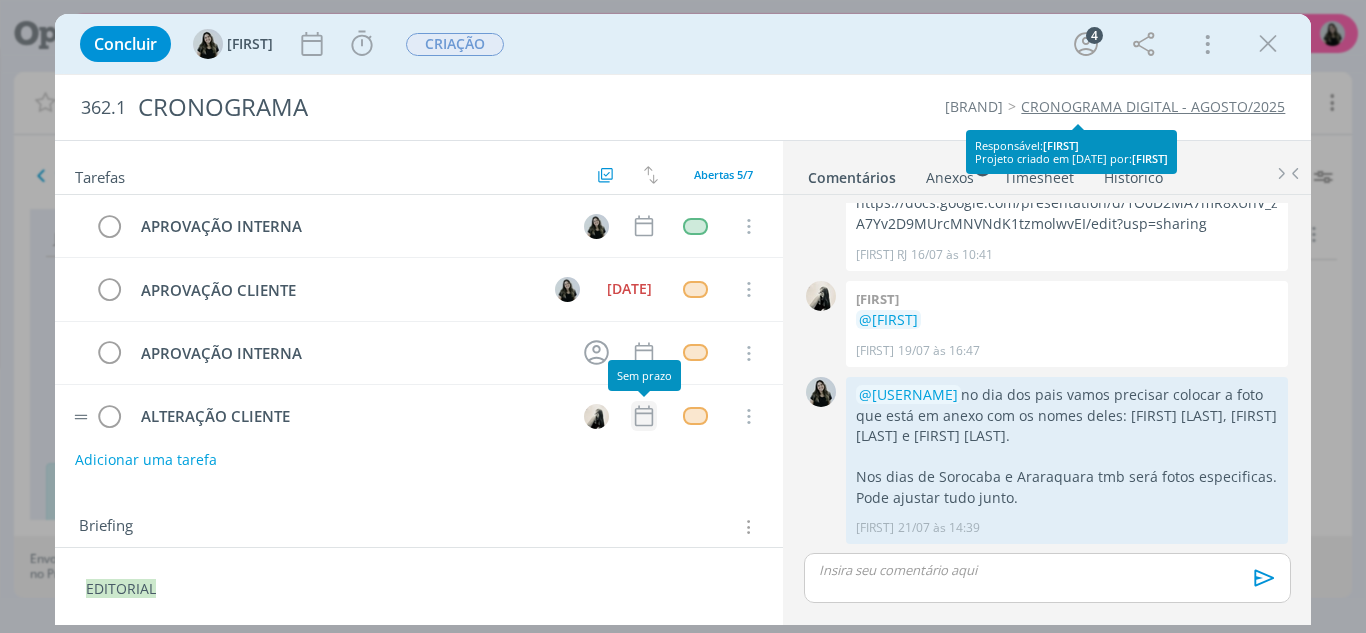 click 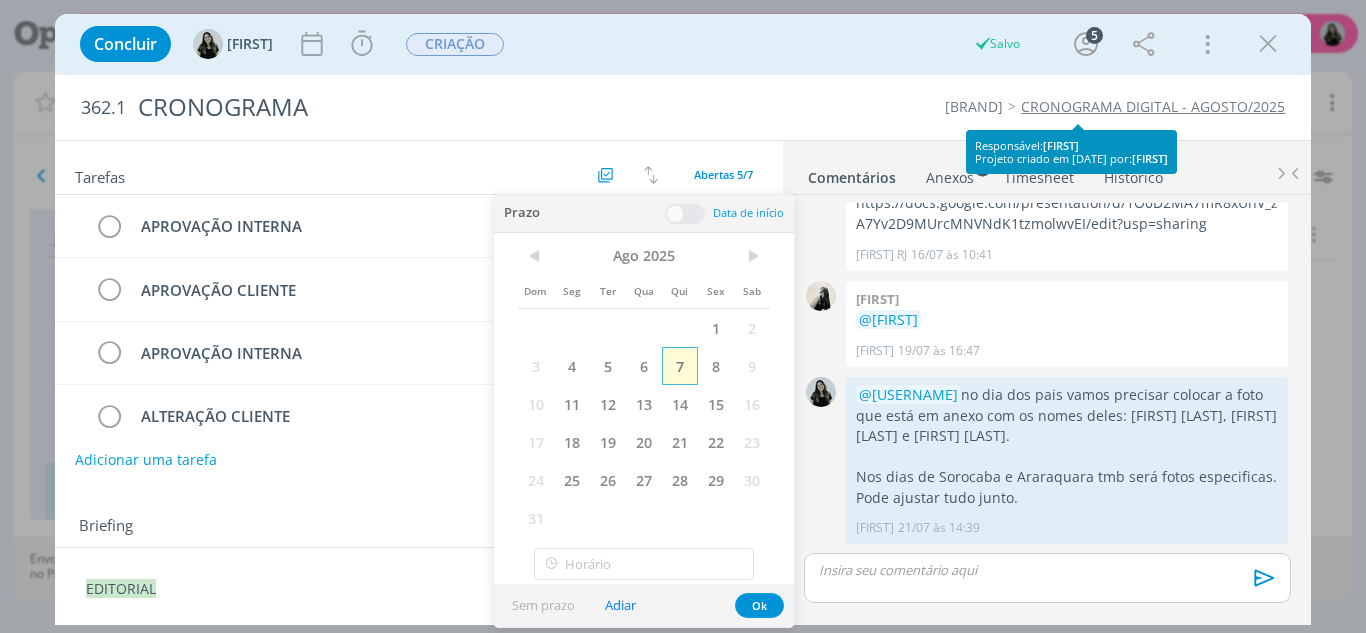 click on "7" at bounding box center (680, 366) 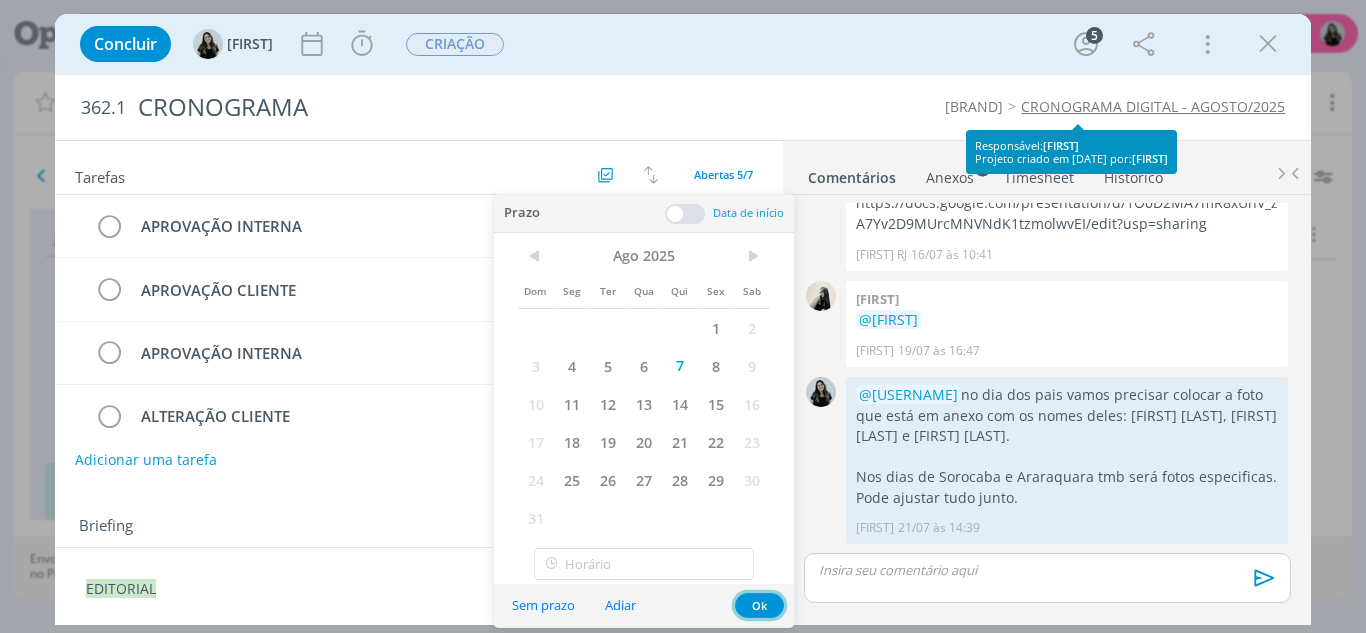 click on "Ok" at bounding box center (759, 605) 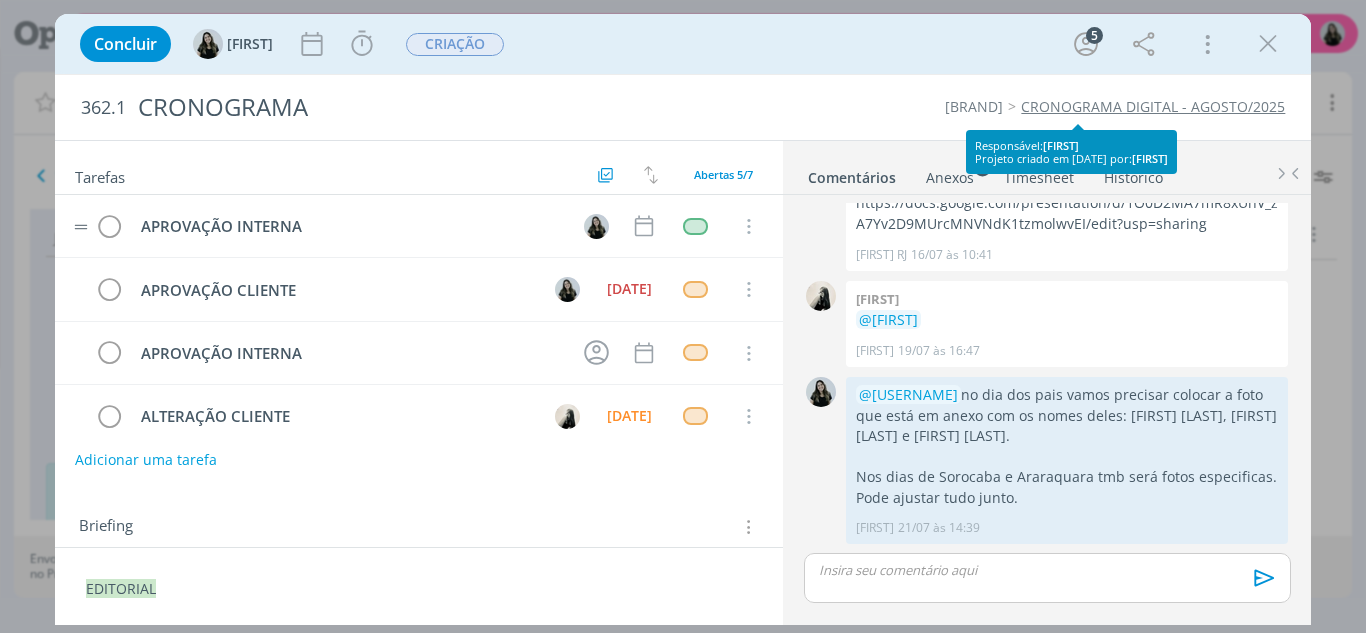 drag, startPoint x: 70, startPoint y: 420, endPoint x: 113, endPoint y: 251, distance: 174.38463 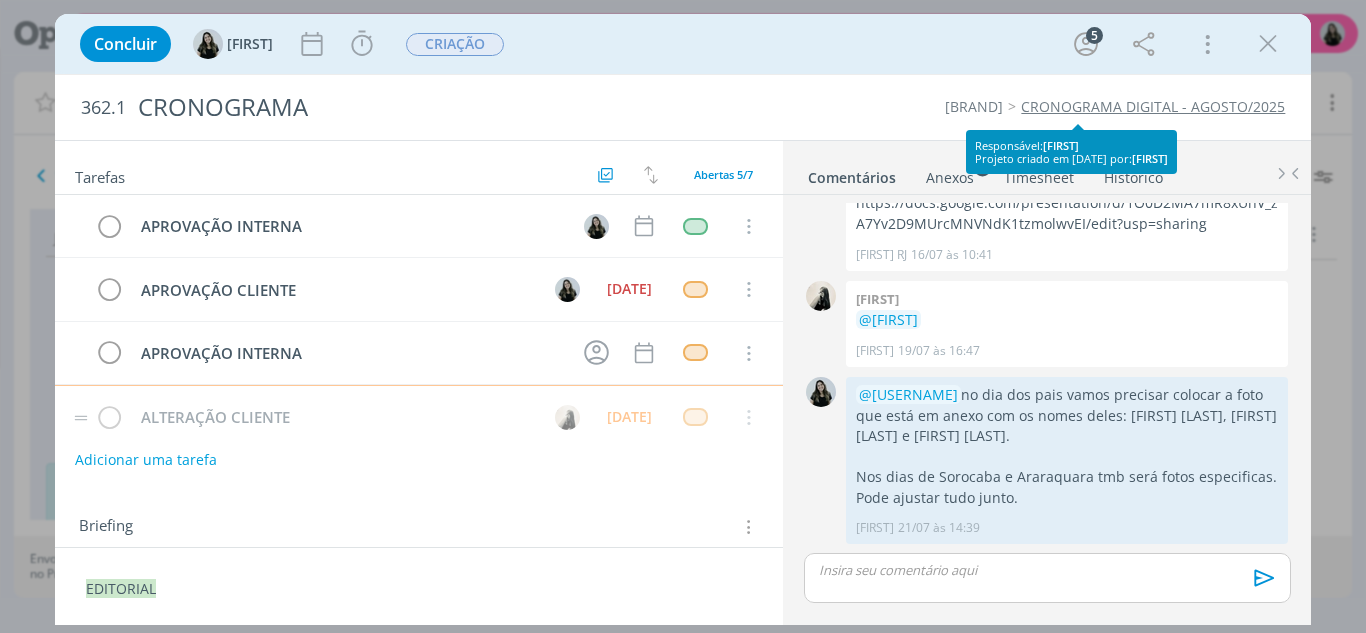 type 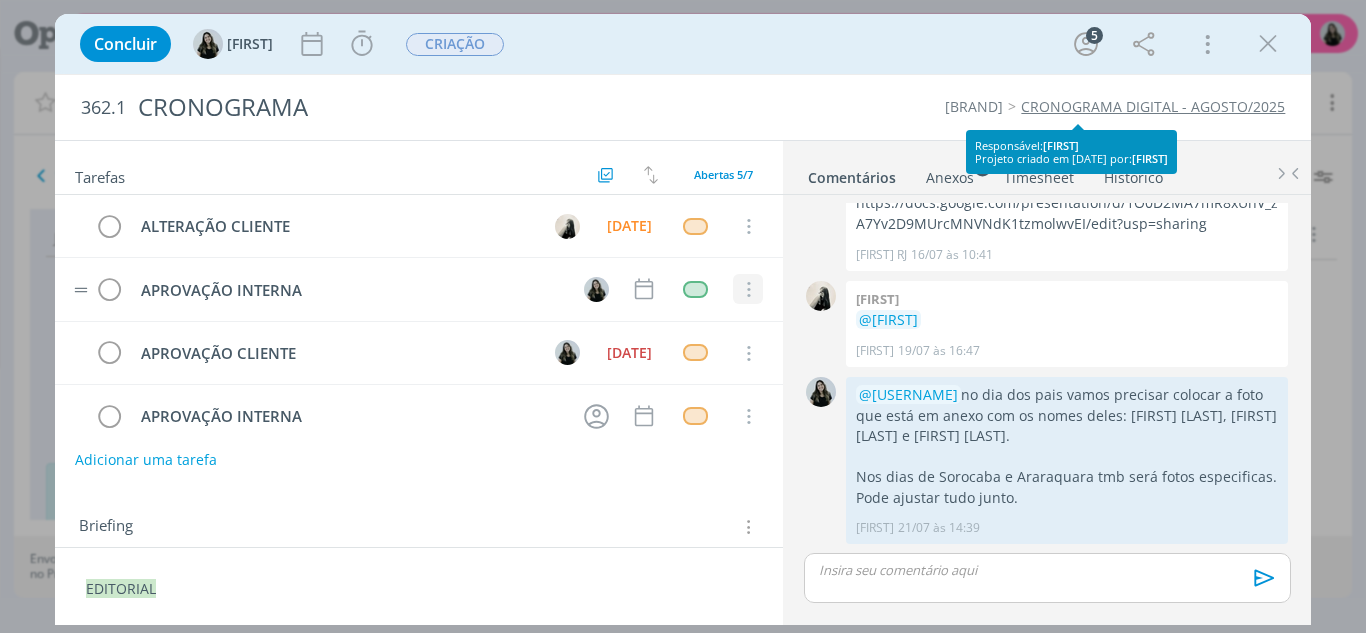 click at bounding box center [748, 290] 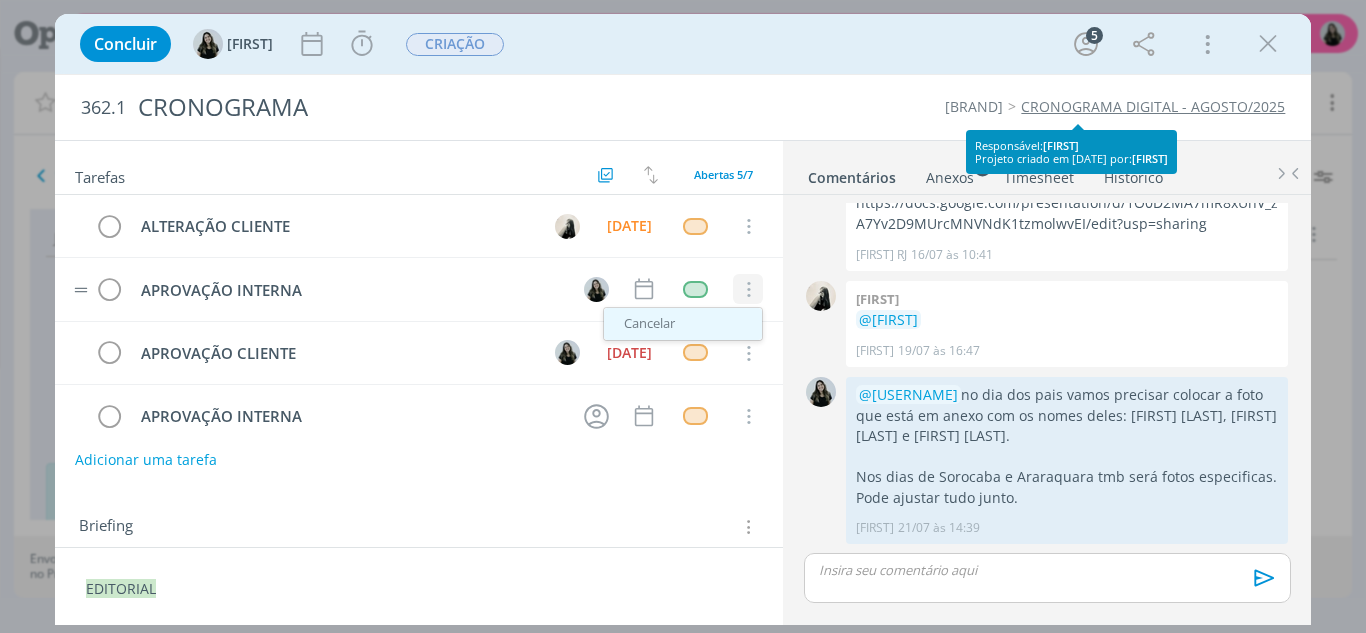 click on "Cancelar" at bounding box center (683, 324) 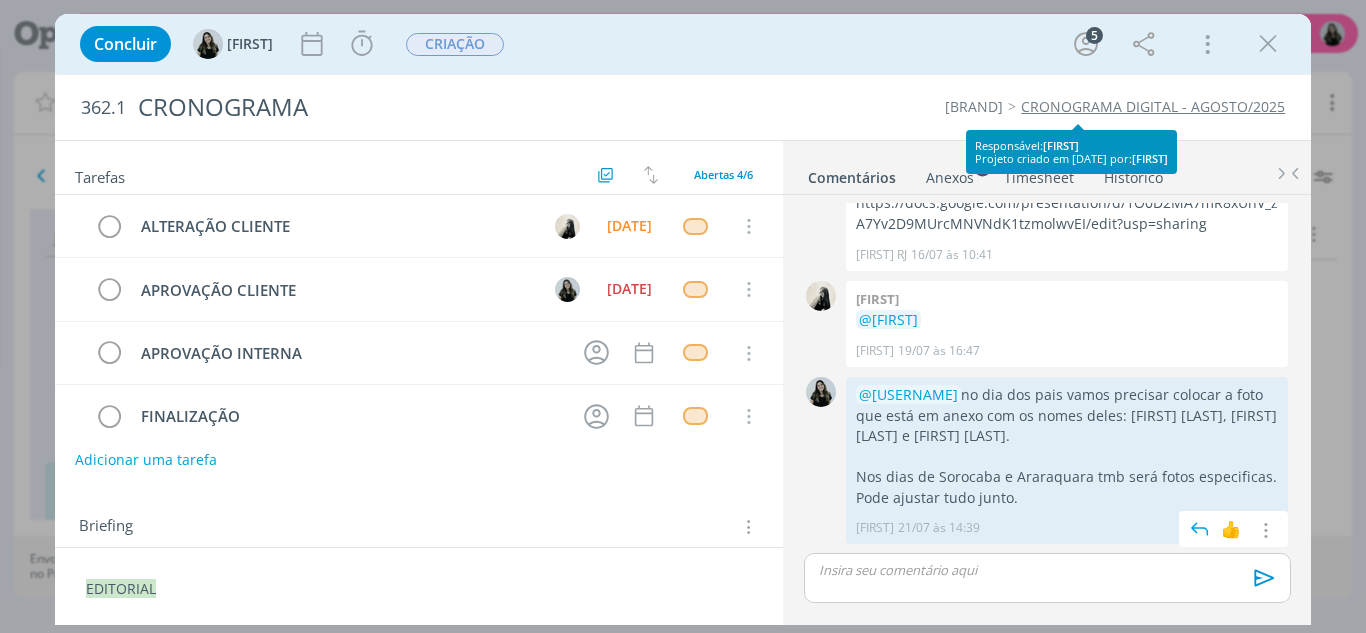 drag, startPoint x: 924, startPoint y: 394, endPoint x: 1134, endPoint y: 442, distance: 215.41588 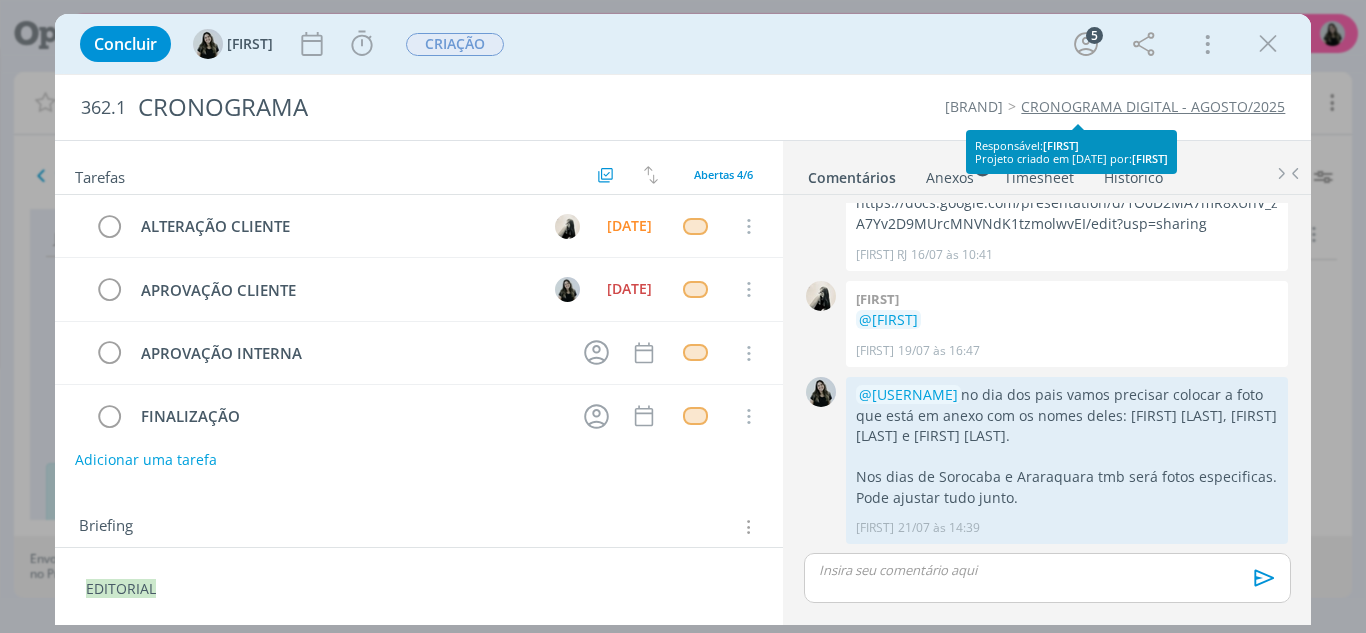 click on "Anexos
2" at bounding box center (950, 178) 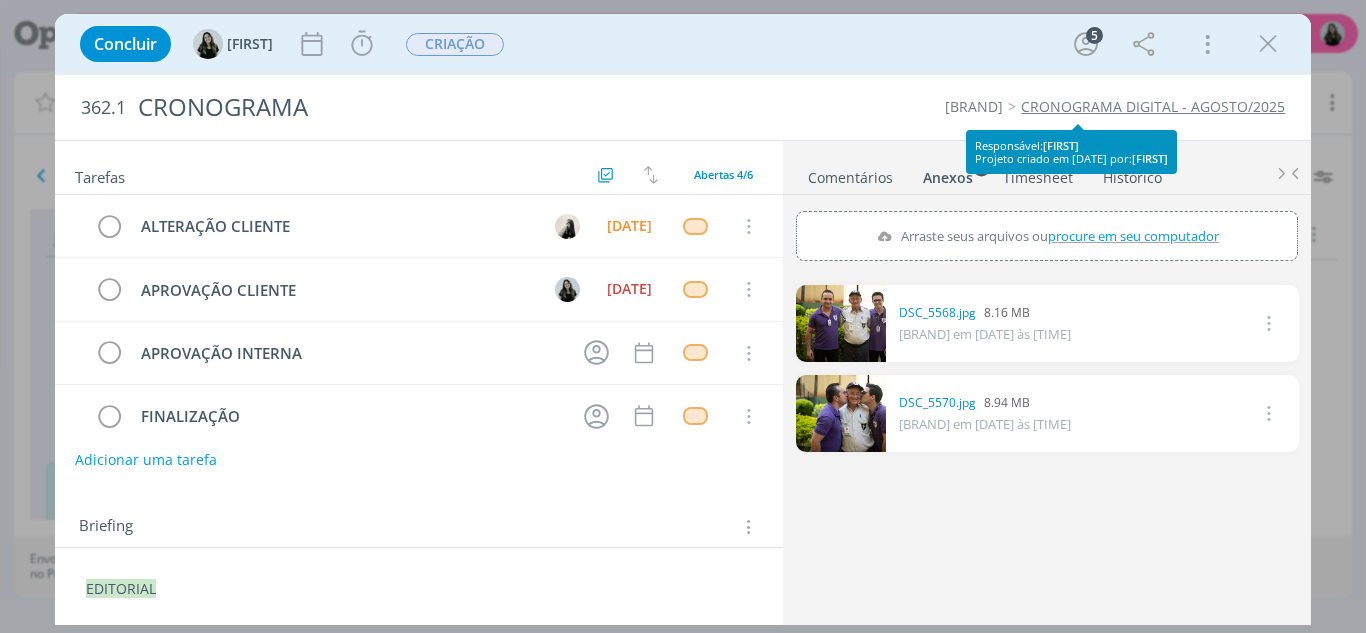 click on "EDITORIAL" at bounding box center [121, 588] 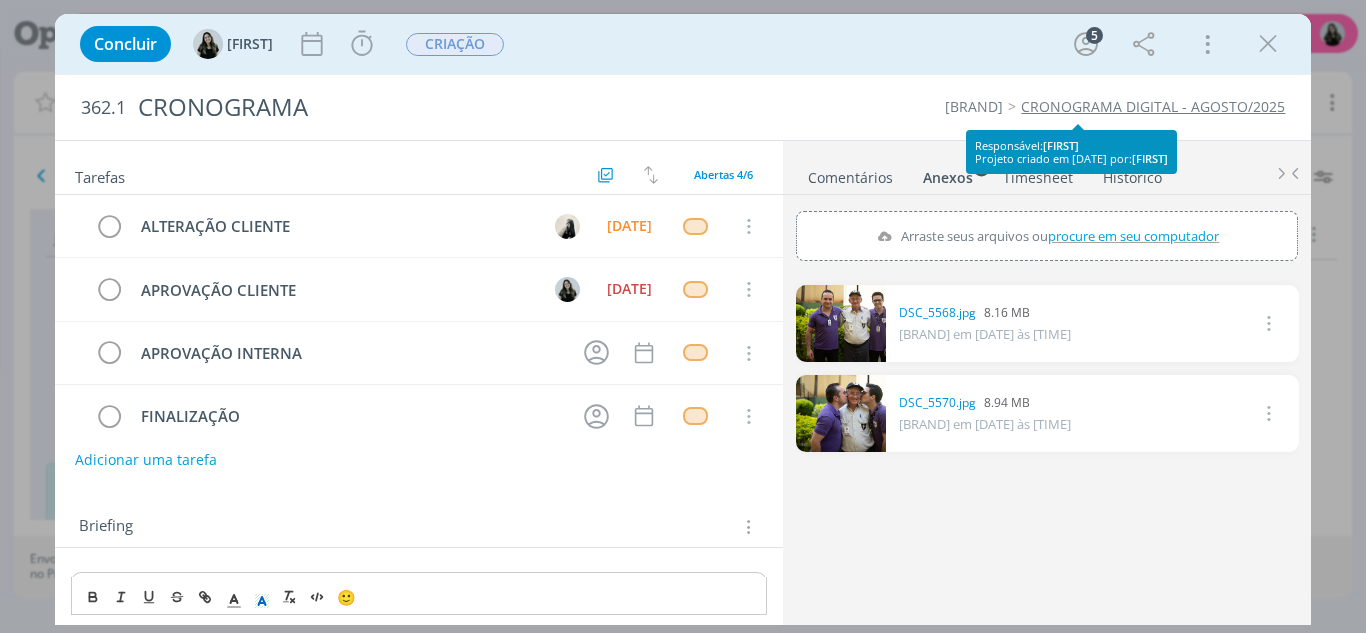 scroll, scrollTop: 57, scrollLeft: 0, axis: vertical 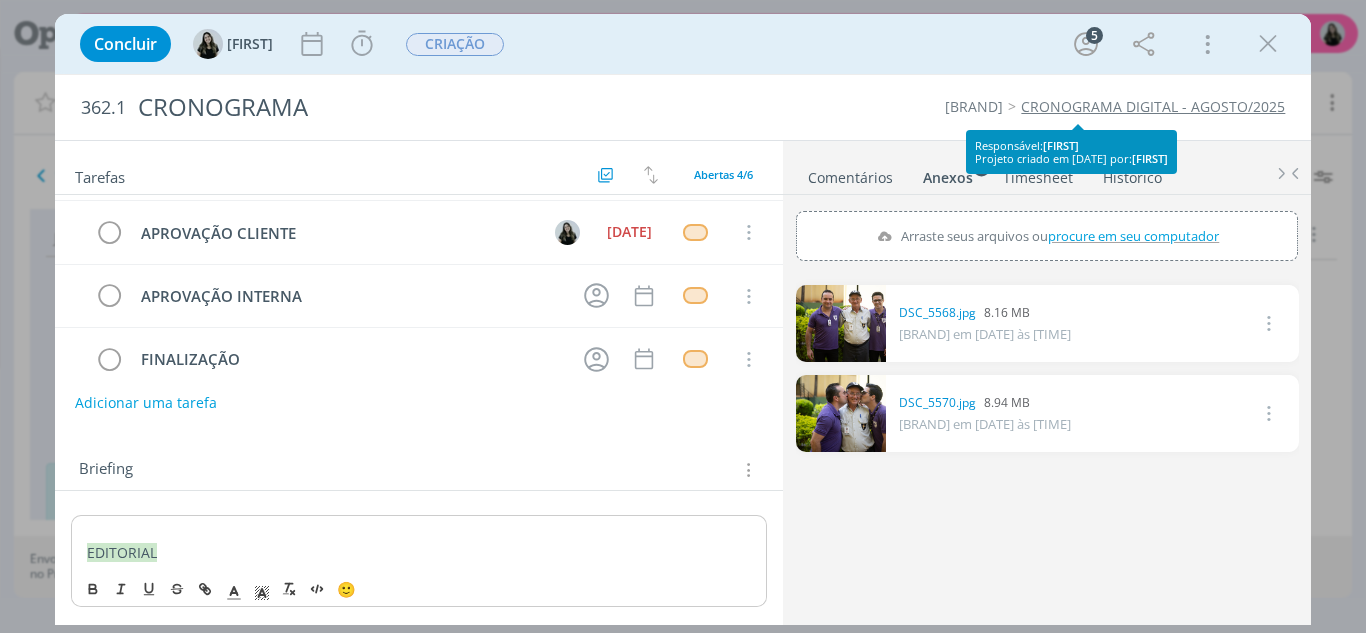 click on "EDITORIAL                                                                                                                                                                       🙂" at bounding box center (419, 553) 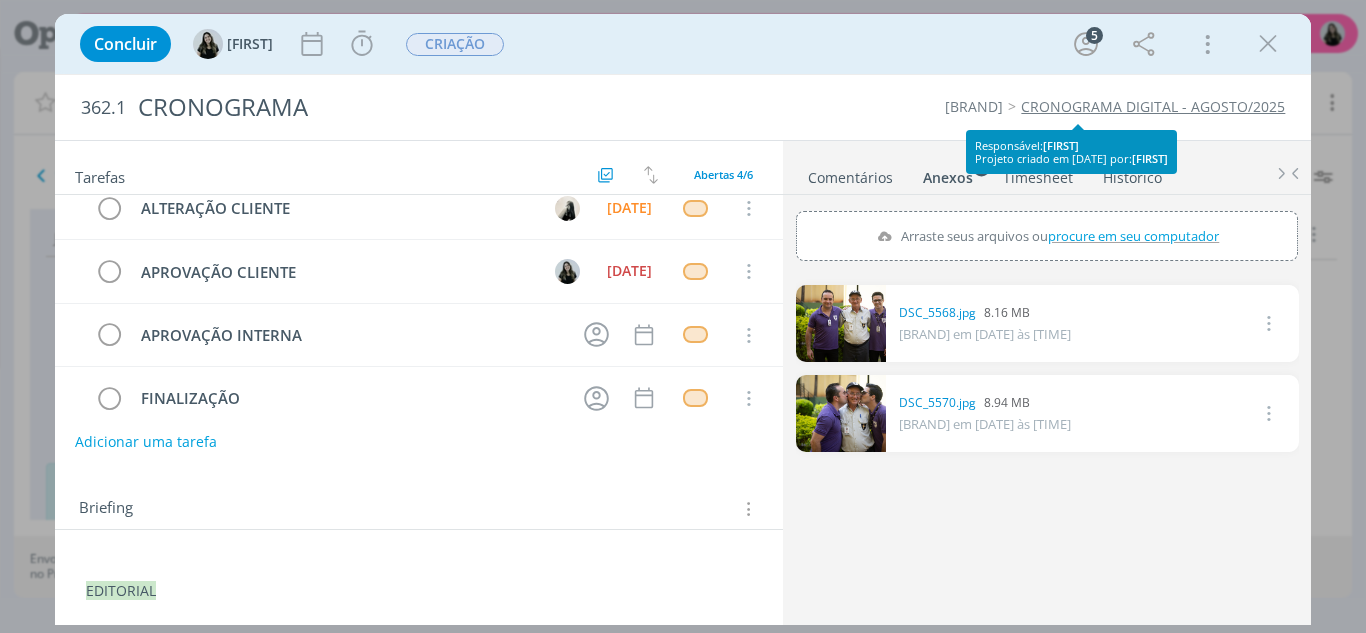 scroll, scrollTop: 18, scrollLeft: 0, axis: vertical 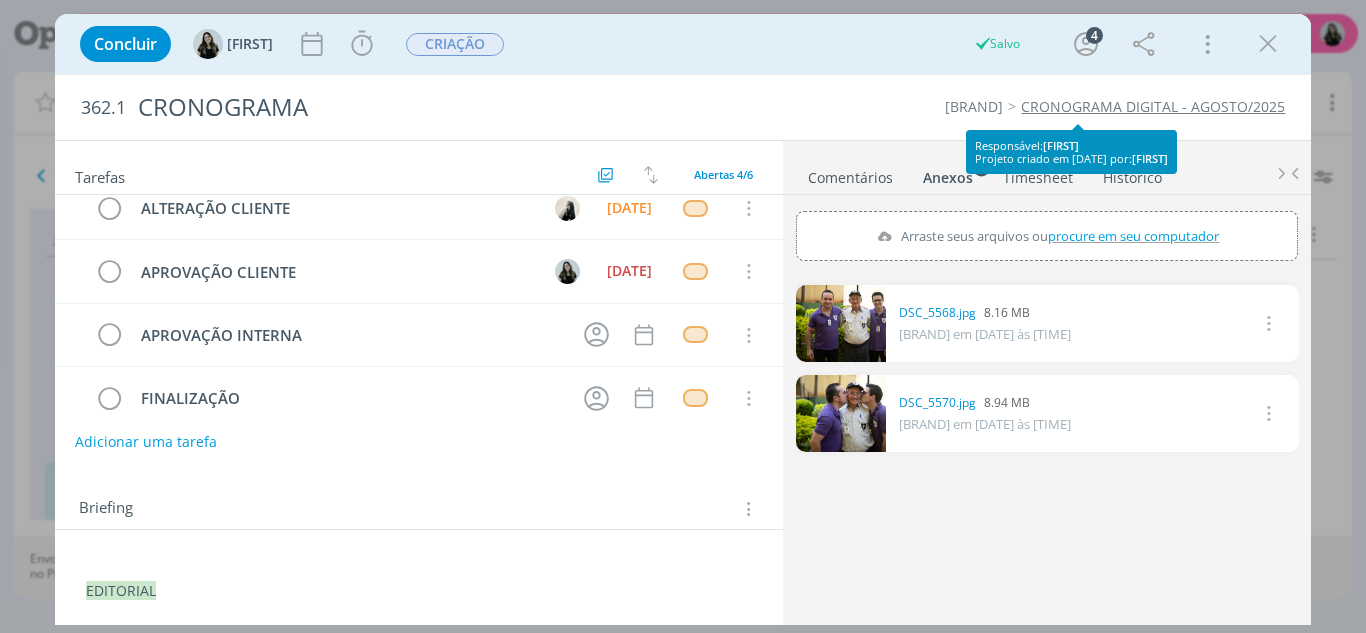 click on "Briefing
Briefings Predefinidos
Versões do Briefing
Ver Briefing do Projeto" at bounding box center [419, 503] 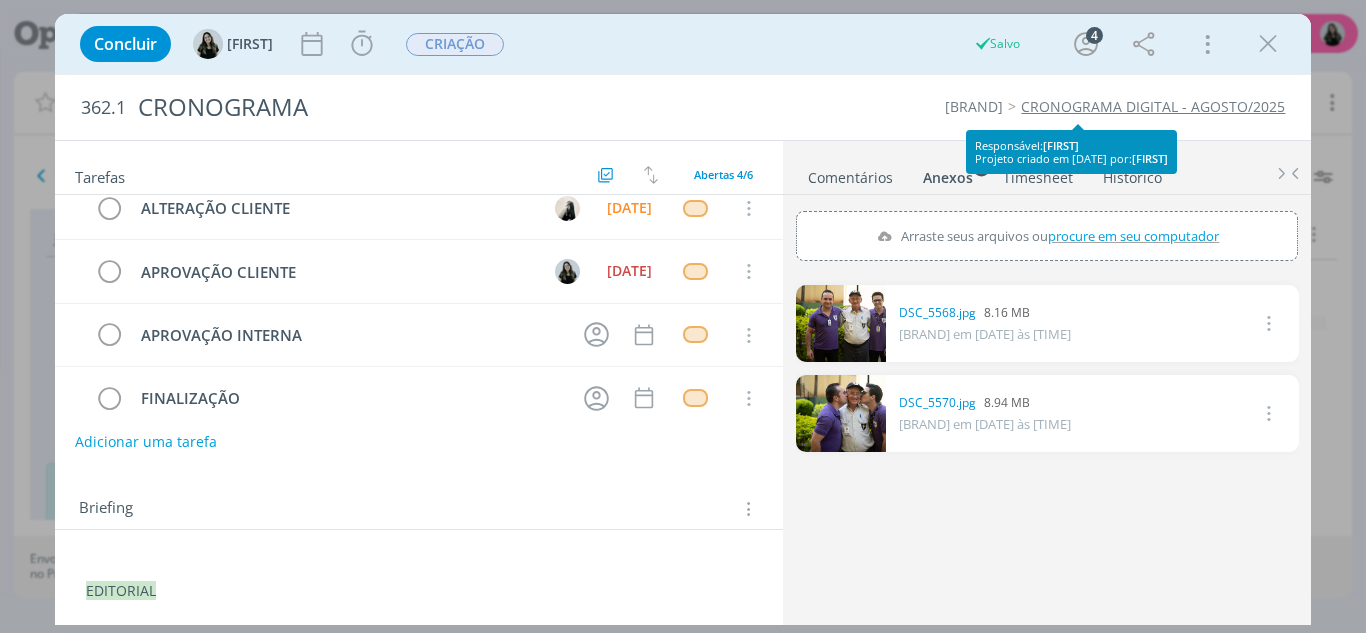 click on "EDITORIAL                                                                                                                                                                       🙂" at bounding box center (419, 573) 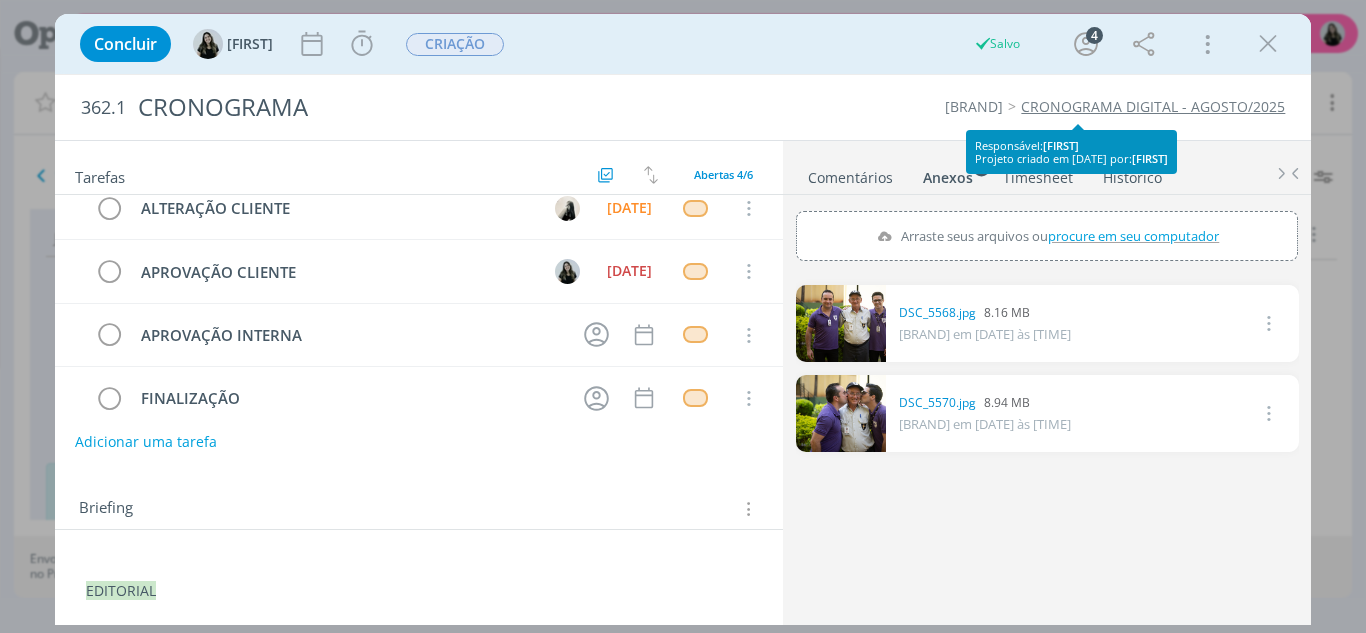 click on "EDITORIAL" at bounding box center (419, 581) 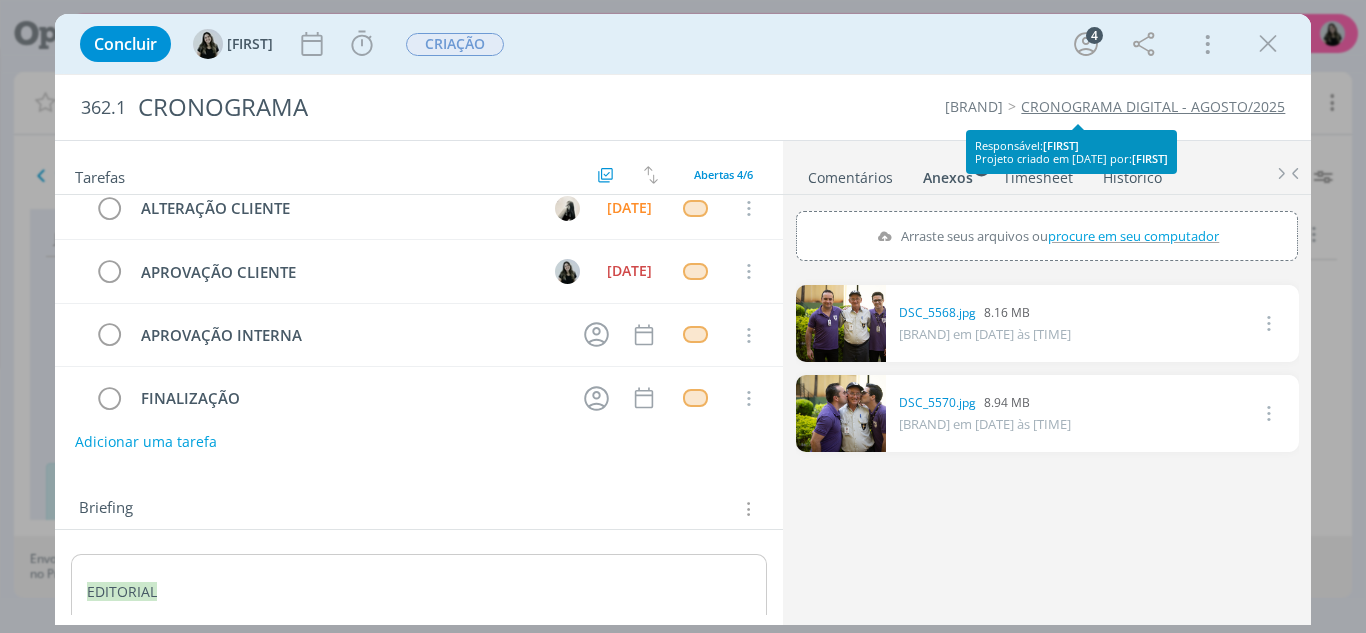 scroll, scrollTop: 57, scrollLeft: 0, axis: vertical 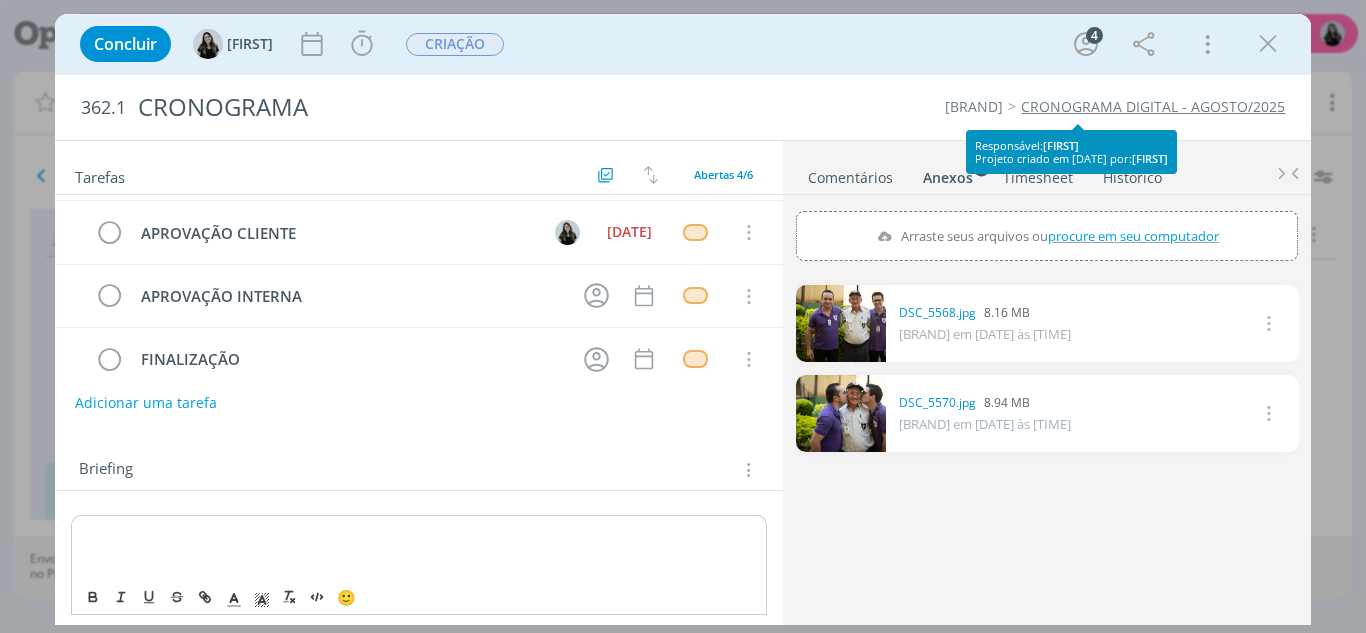 click at bounding box center (419, 533) 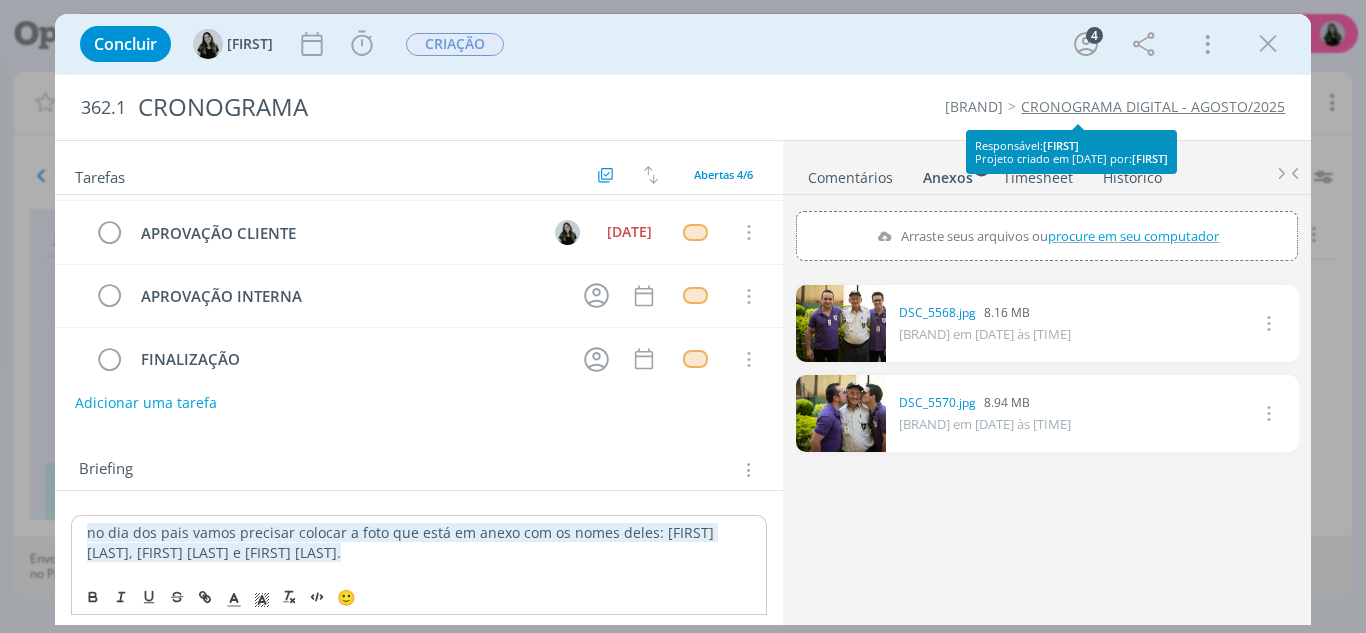 click on "no dia dos pais vamos precisar colocar a foto que está em anexo com os nomes deles: [FIRST] [LAST], [FIRST] [LAST] e [FIRST] [LAST]. EDITORIAL" at bounding box center (419, 572) 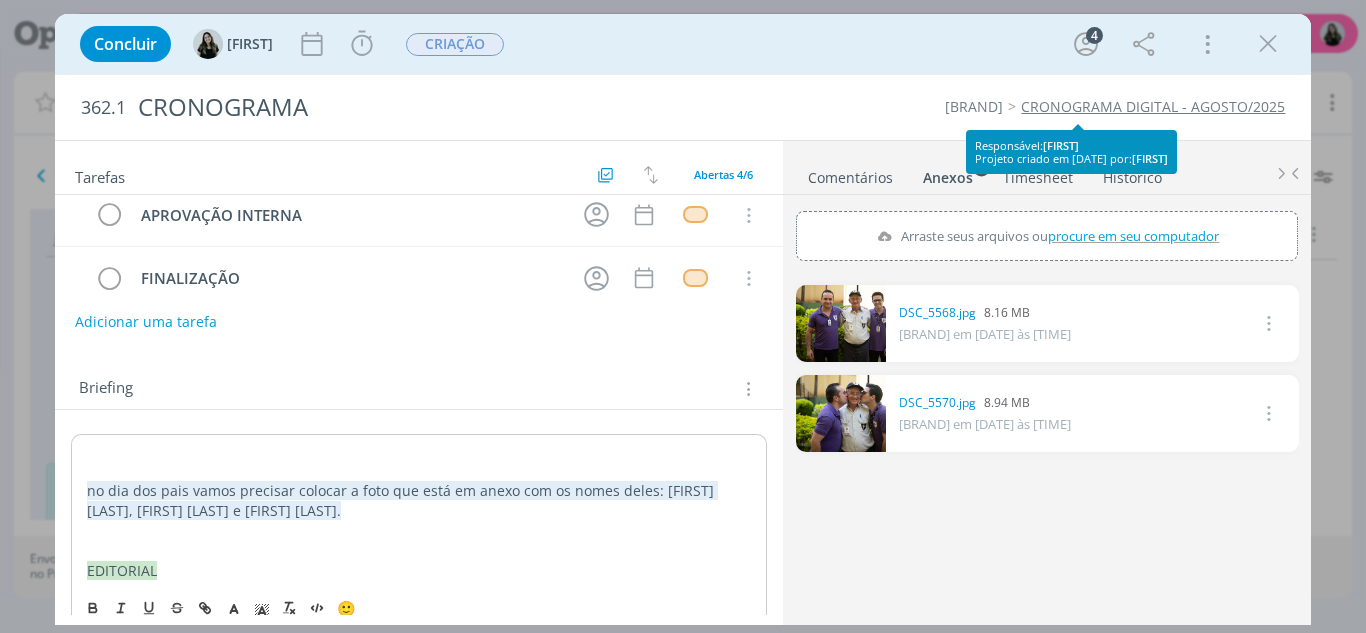 scroll, scrollTop: 157, scrollLeft: 0, axis: vertical 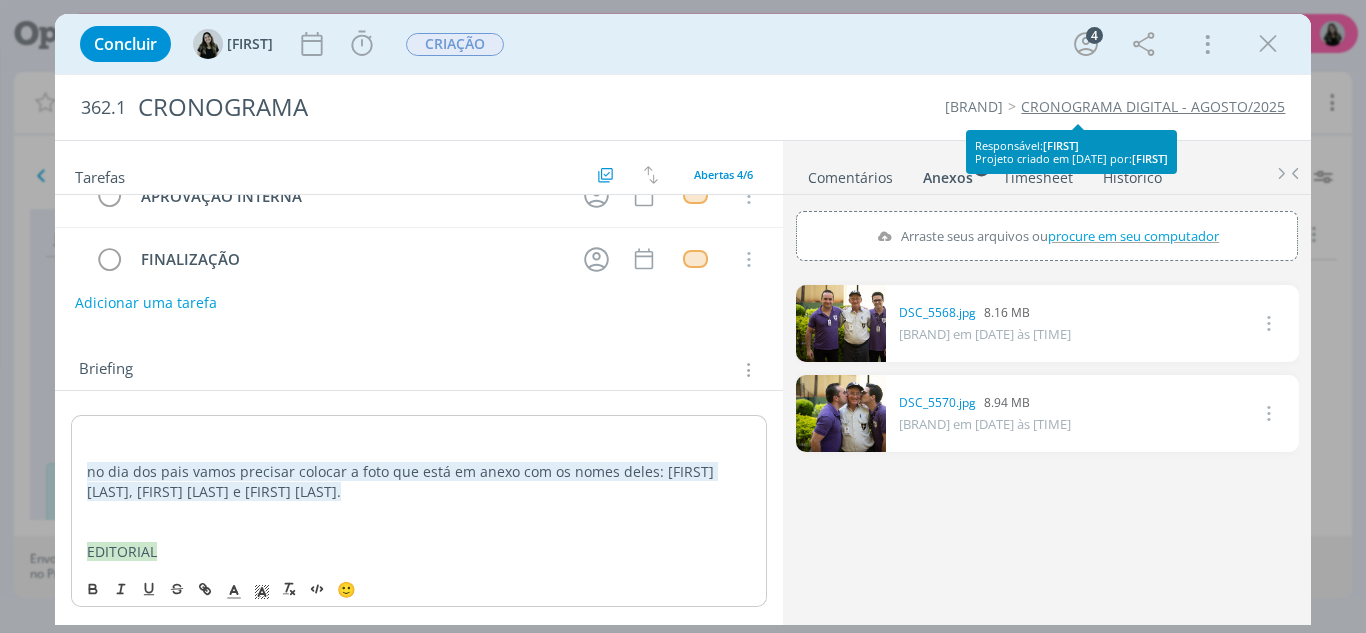 click at bounding box center (419, 433) 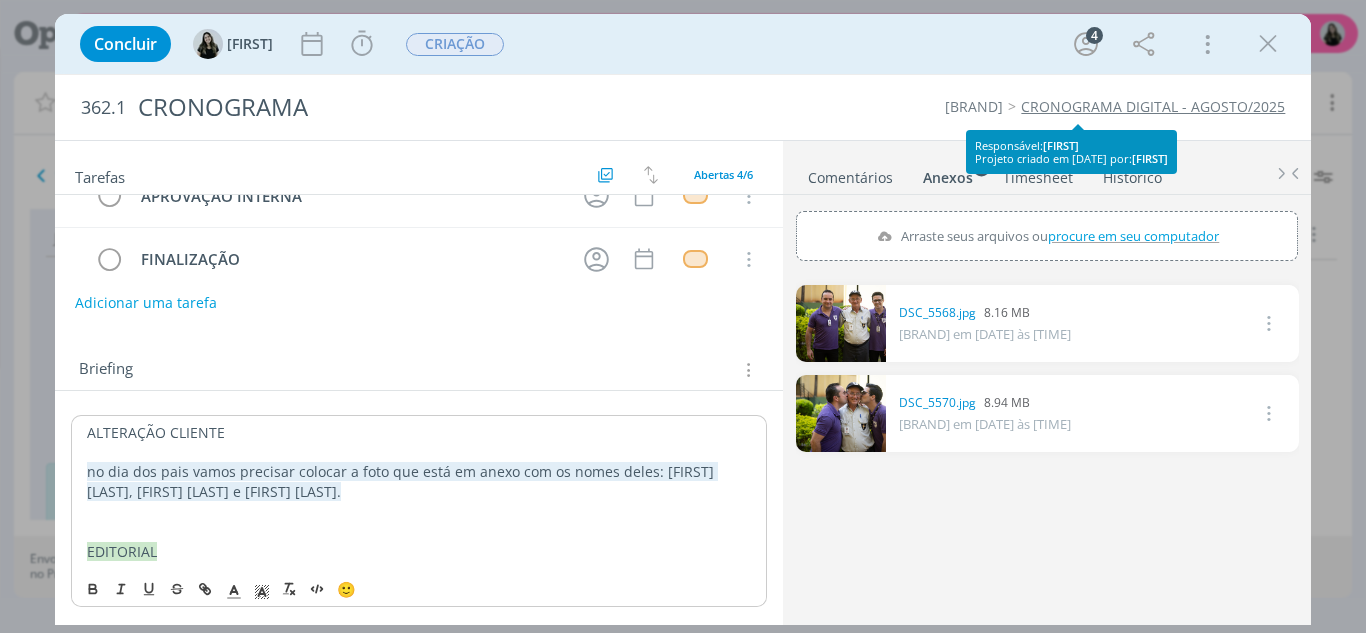 click on "ALTERAÇÃO CLIENTE" at bounding box center (419, 433) 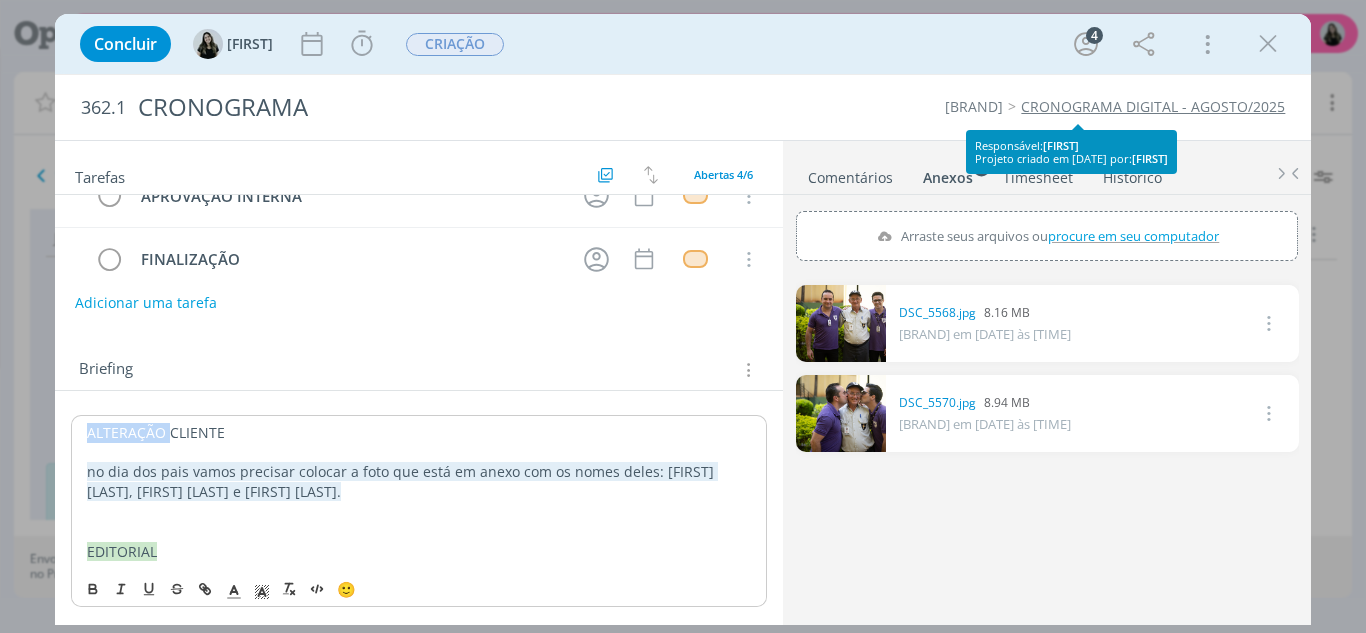 click on "ALTERAÇÃO CLIENTE" at bounding box center (419, 433) 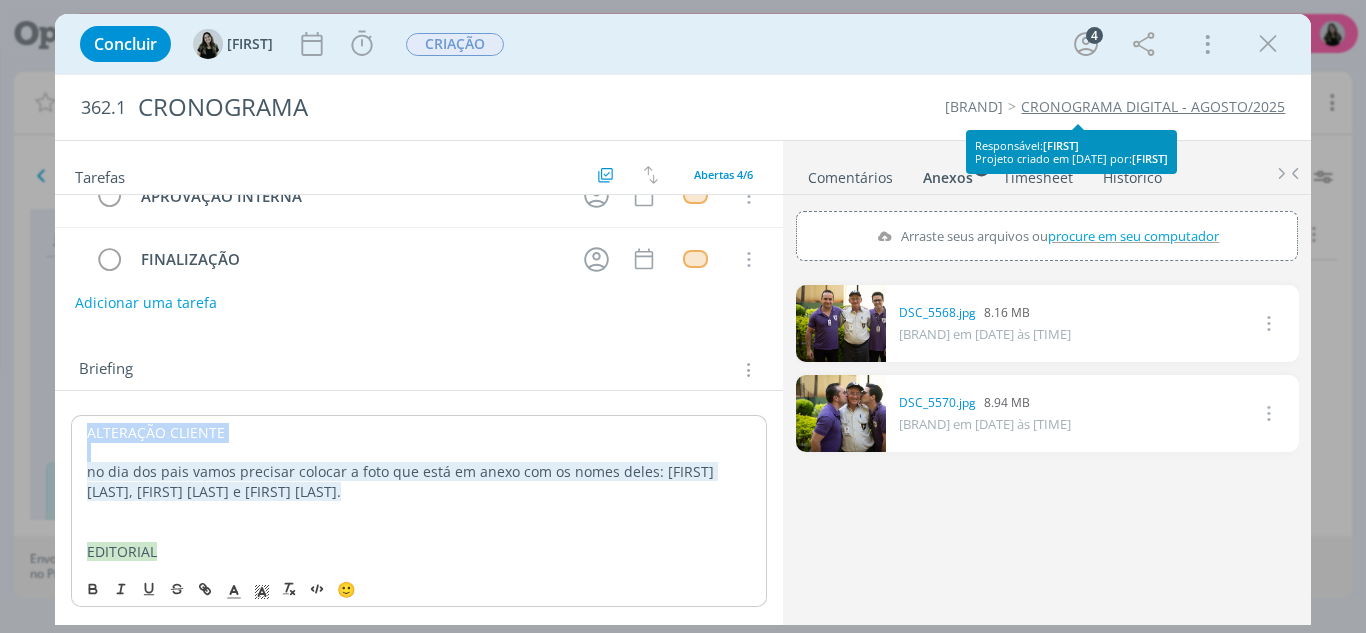 click on "ALTERAÇÃO CLIENTE" at bounding box center [419, 433] 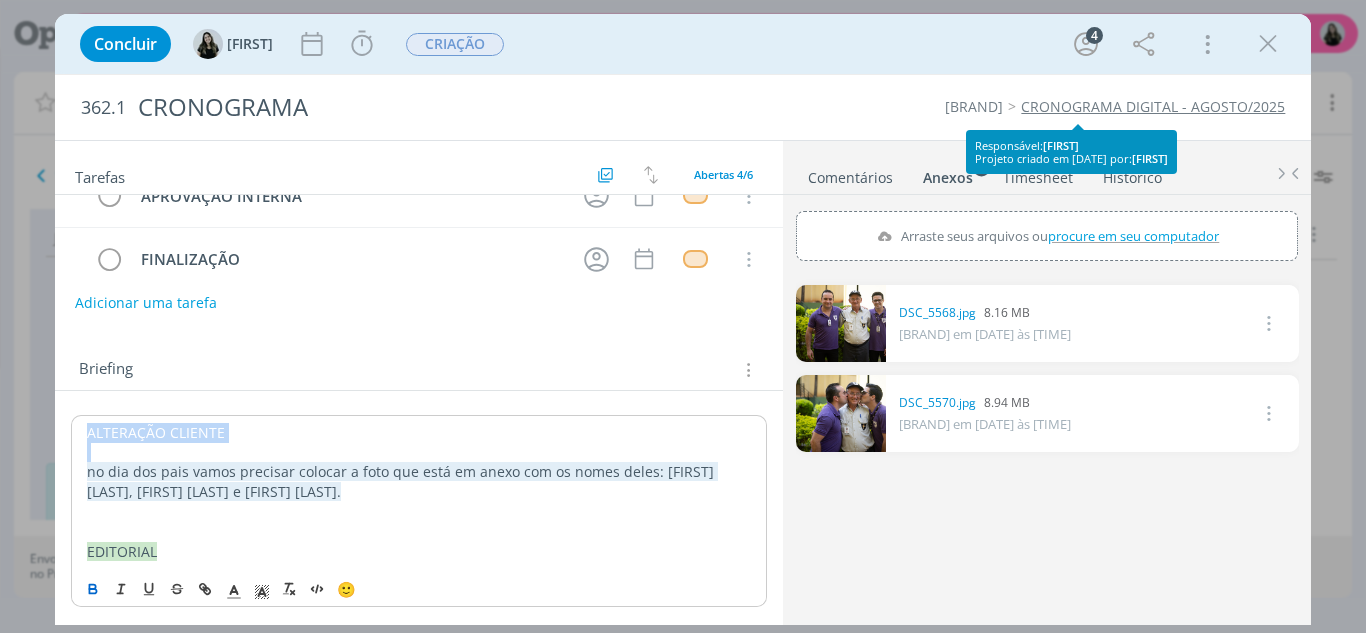 click 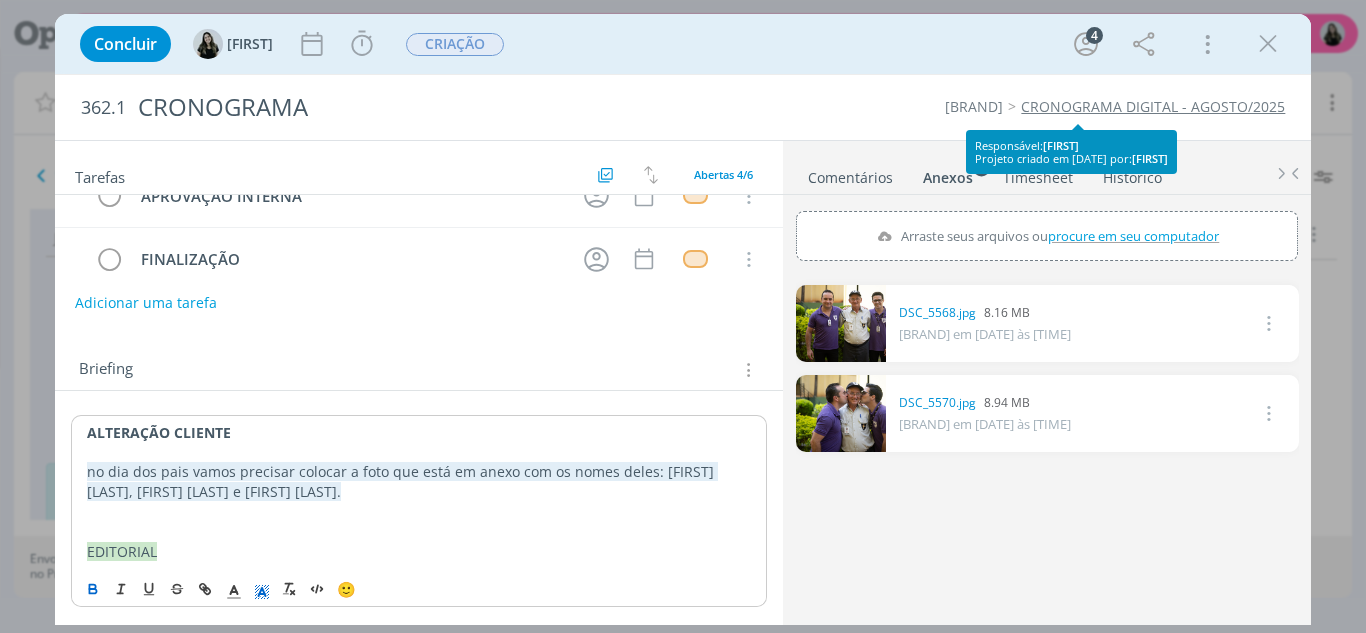 click 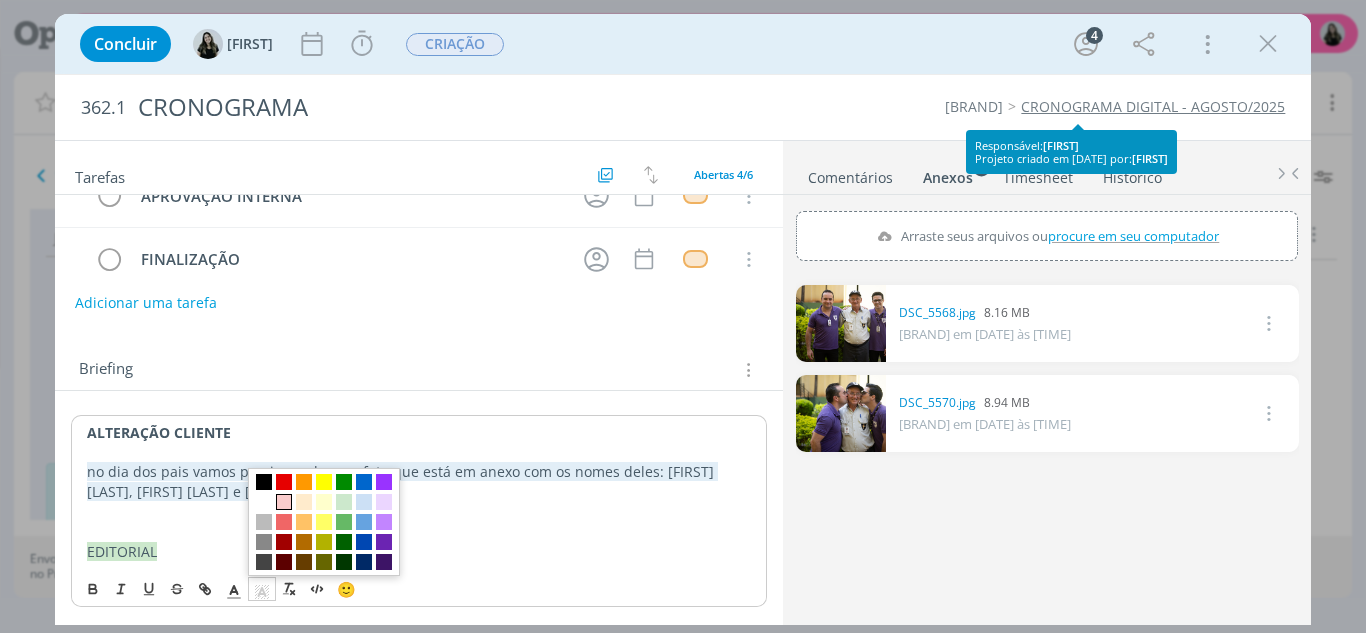 click at bounding box center [284, 502] 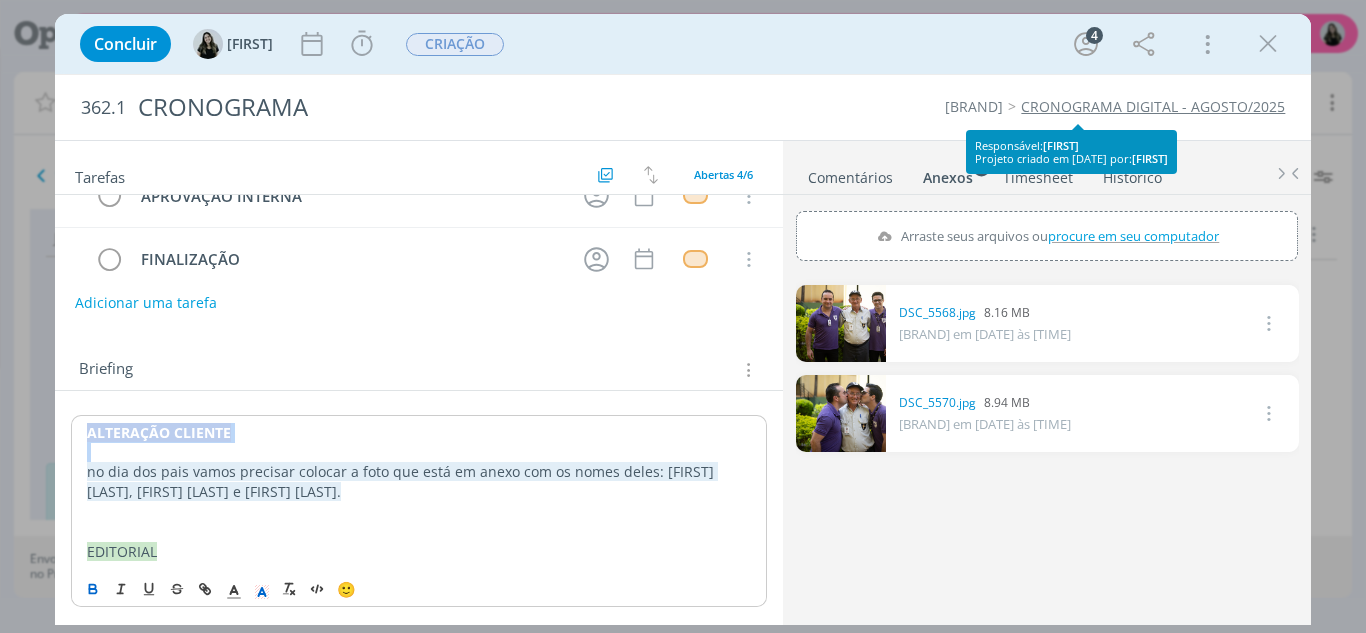 click on "ALTERAÇÃO CLIENTE" at bounding box center (419, 433) 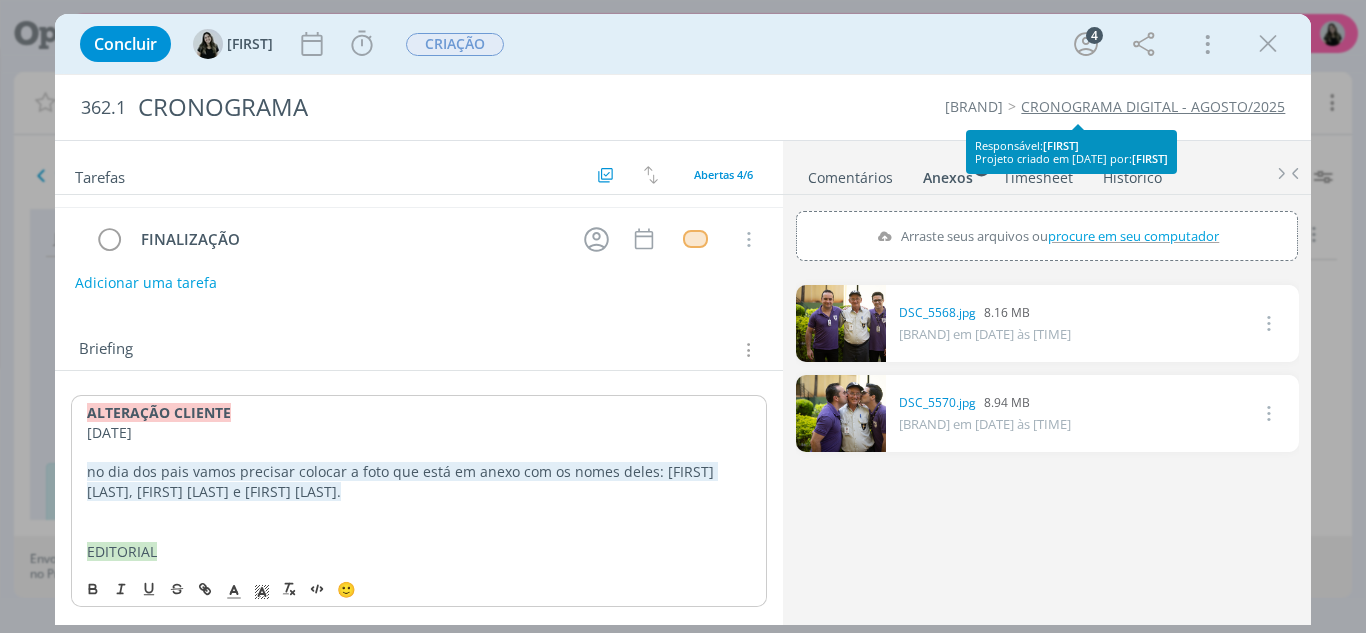 scroll, scrollTop: 176, scrollLeft: 0, axis: vertical 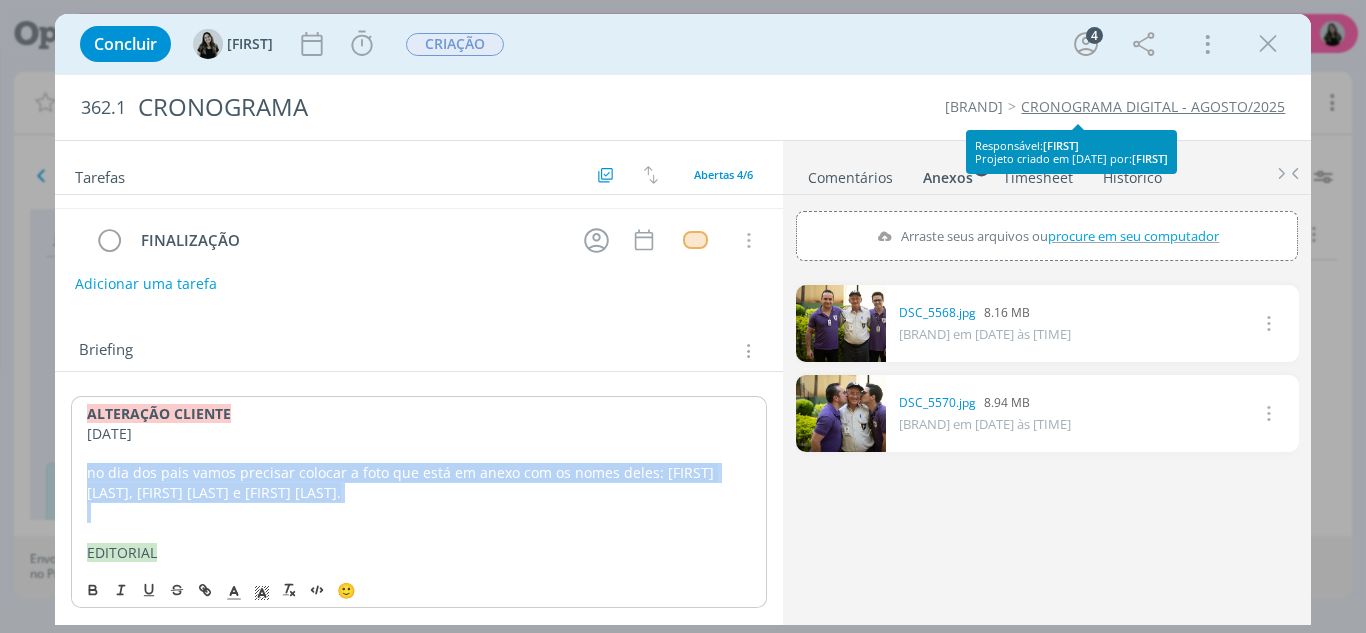 drag, startPoint x: 462, startPoint y: 506, endPoint x: 69, endPoint y: 472, distance: 394.468 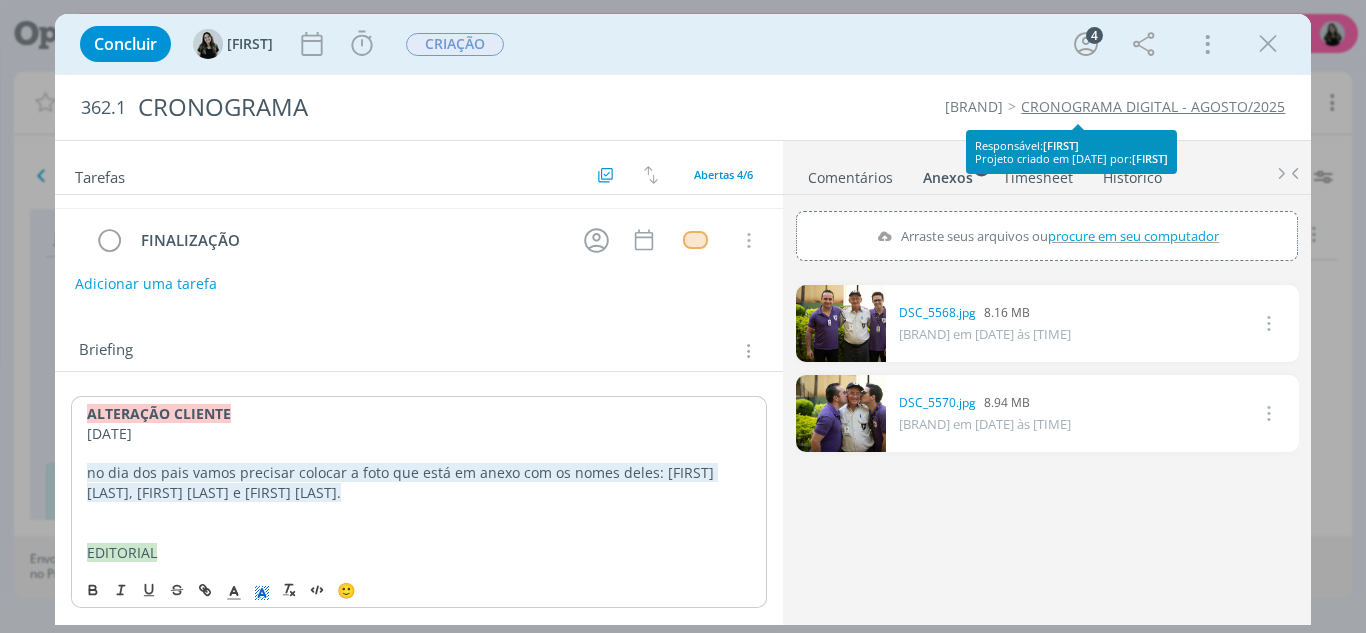 click 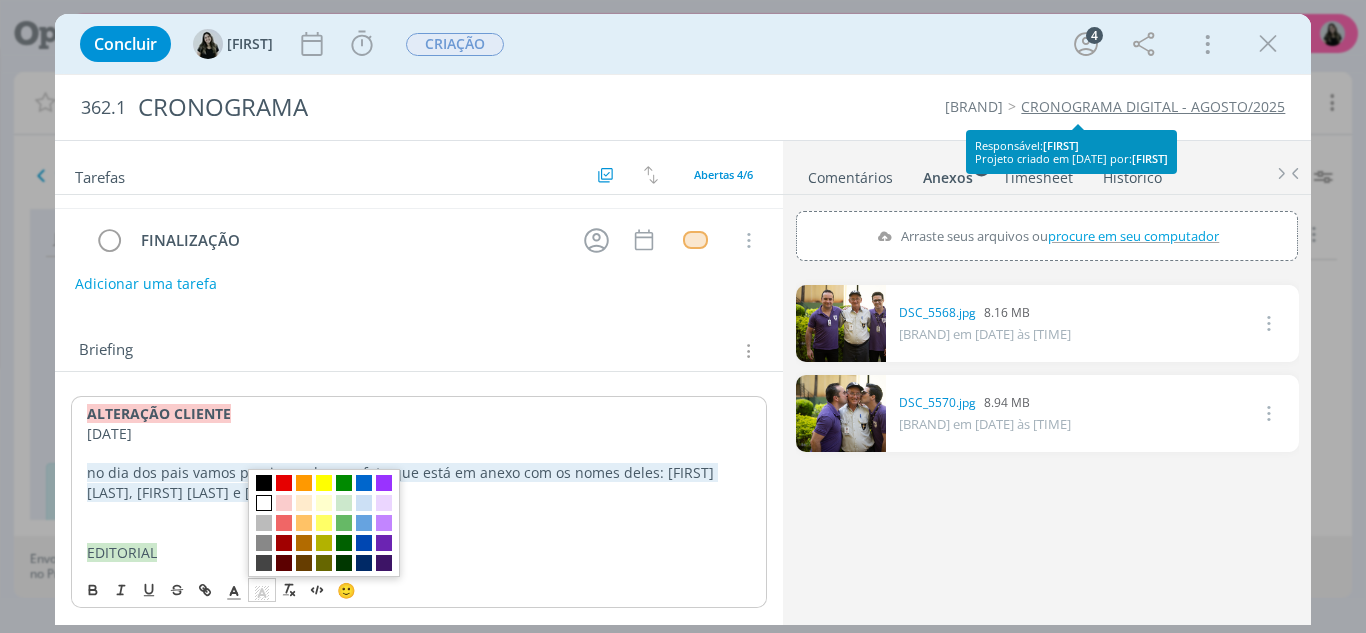 click at bounding box center (264, 503) 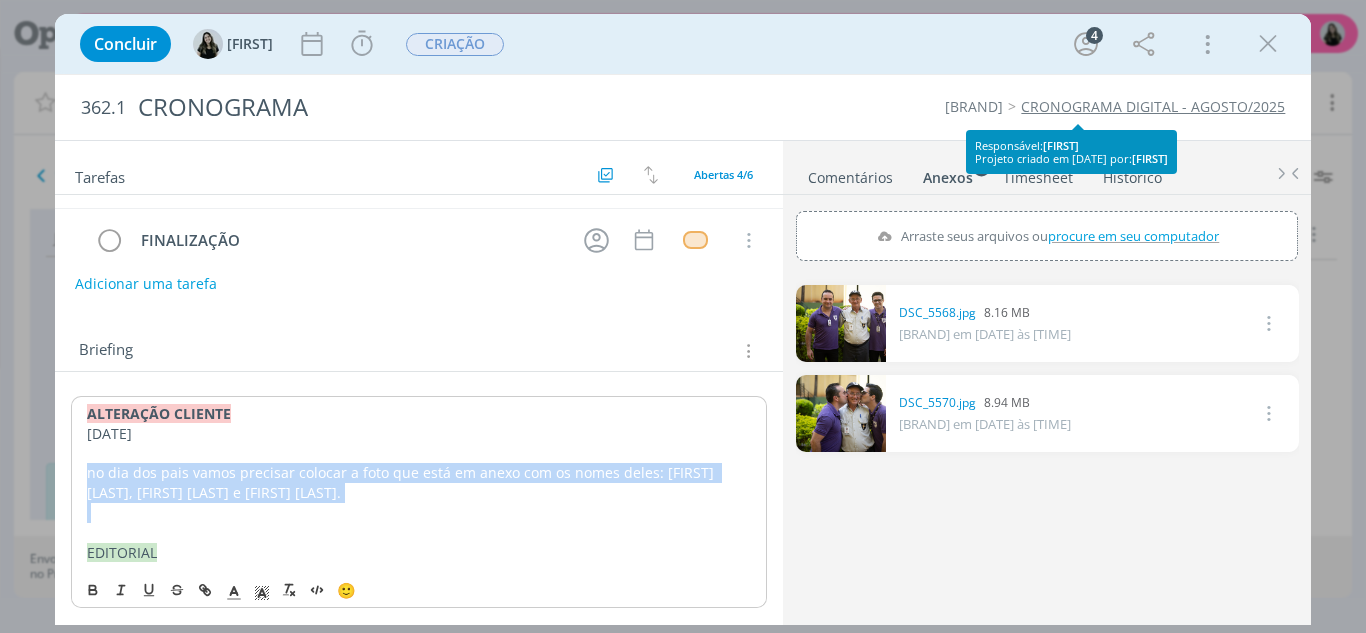click at bounding box center (419, 513) 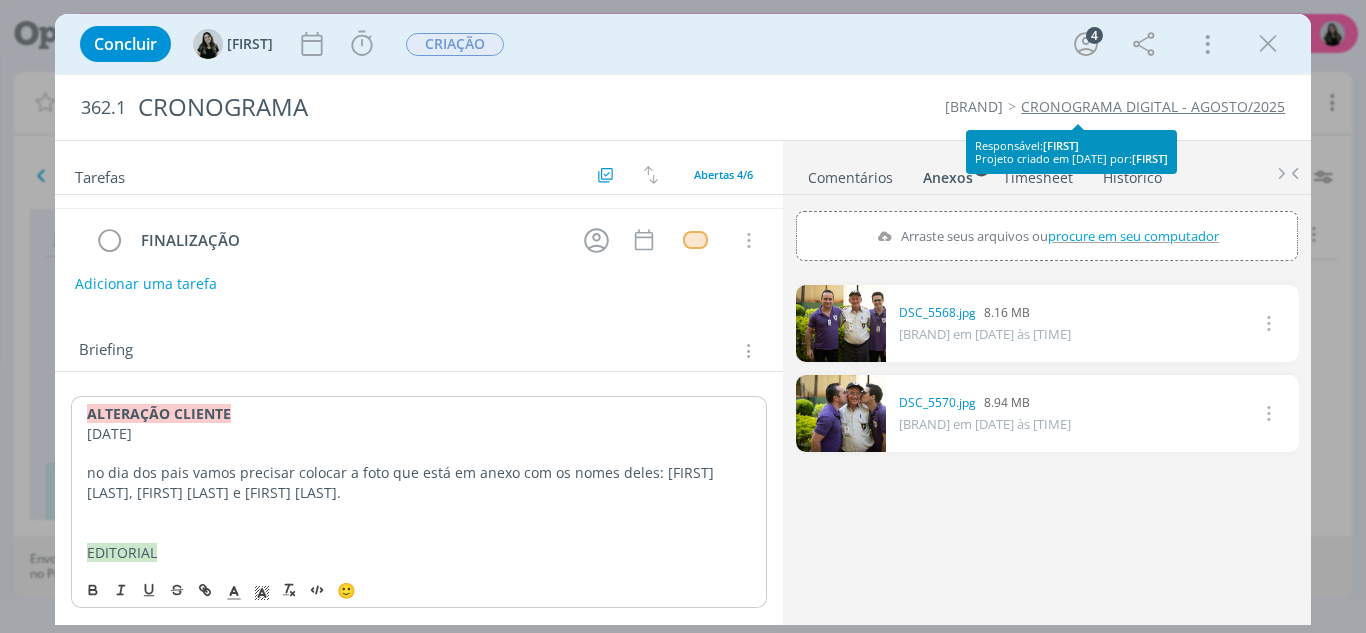 scroll, scrollTop: 177, scrollLeft: 0, axis: vertical 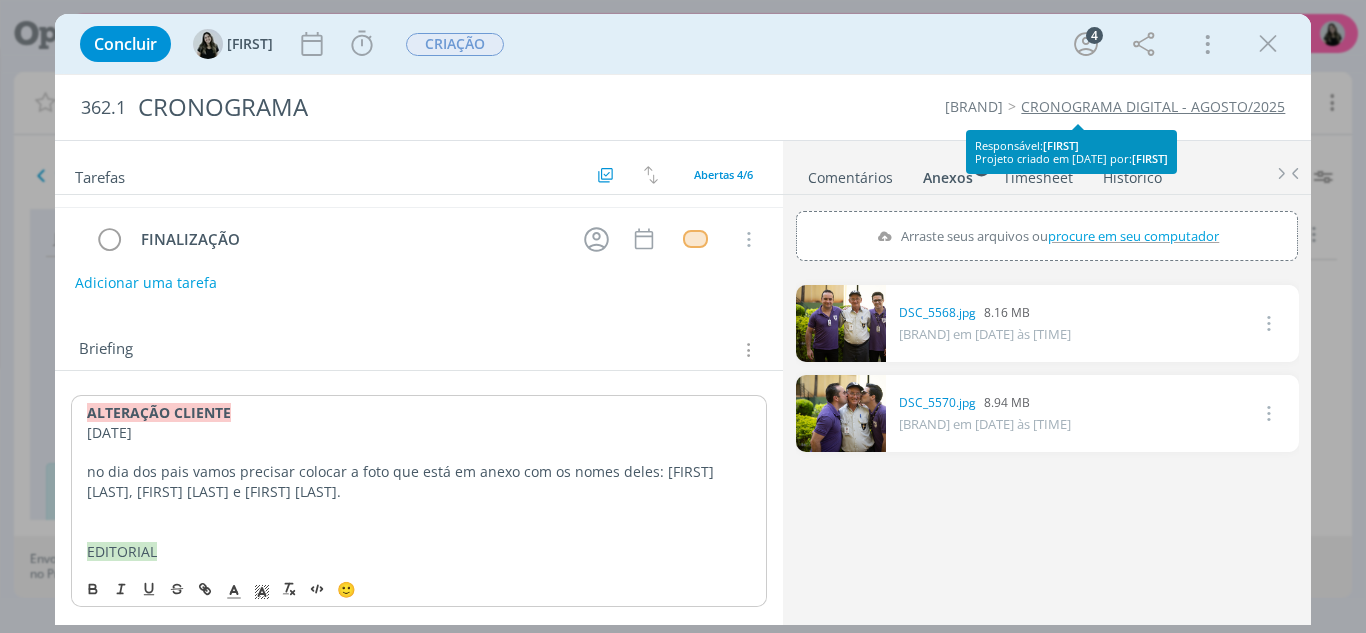 click on "ALTERAÇÃO CLIENTE [DATE]  no dia dos pais vamos precisar colocar a foto que está em anexo com os nomes deles: [FIRST] [LAST], [FIRST] [LAST] e [FIRST] [LAST]. EDITORIAL" at bounding box center [419, 482] 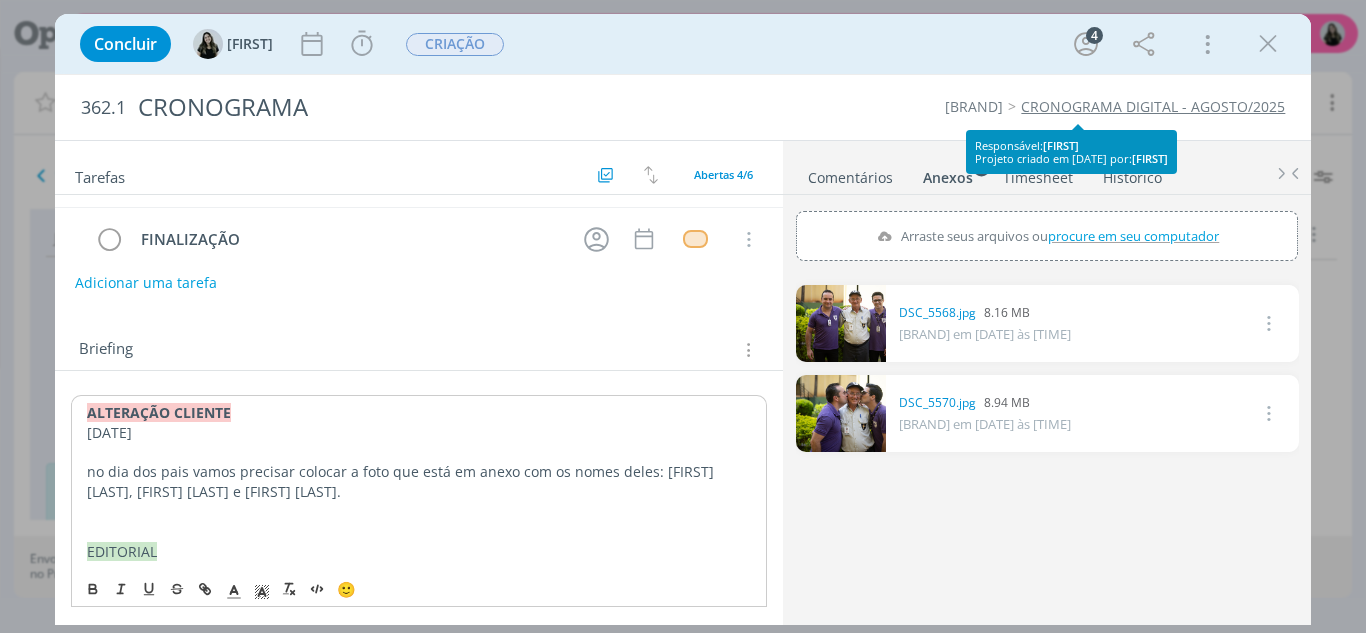 scroll, scrollTop: 0, scrollLeft: 0, axis: both 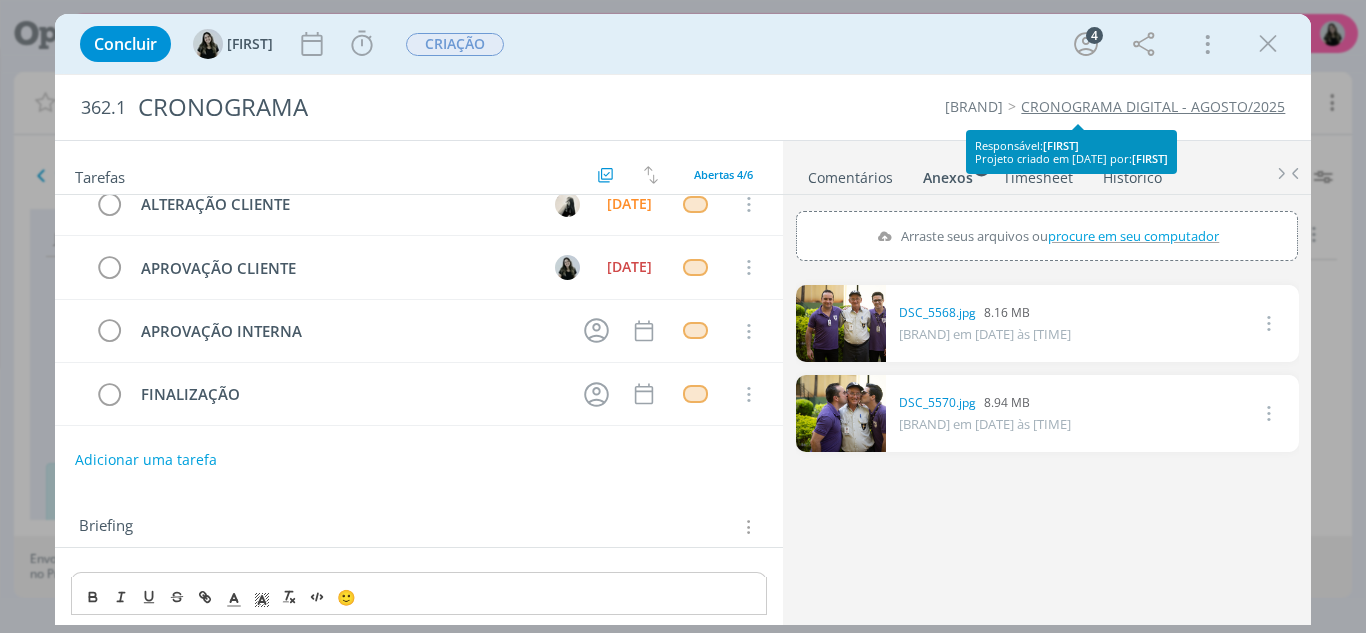 click on "Comentários
Anexos
2 Timesheet Histórico" at bounding box center [1047, 168] 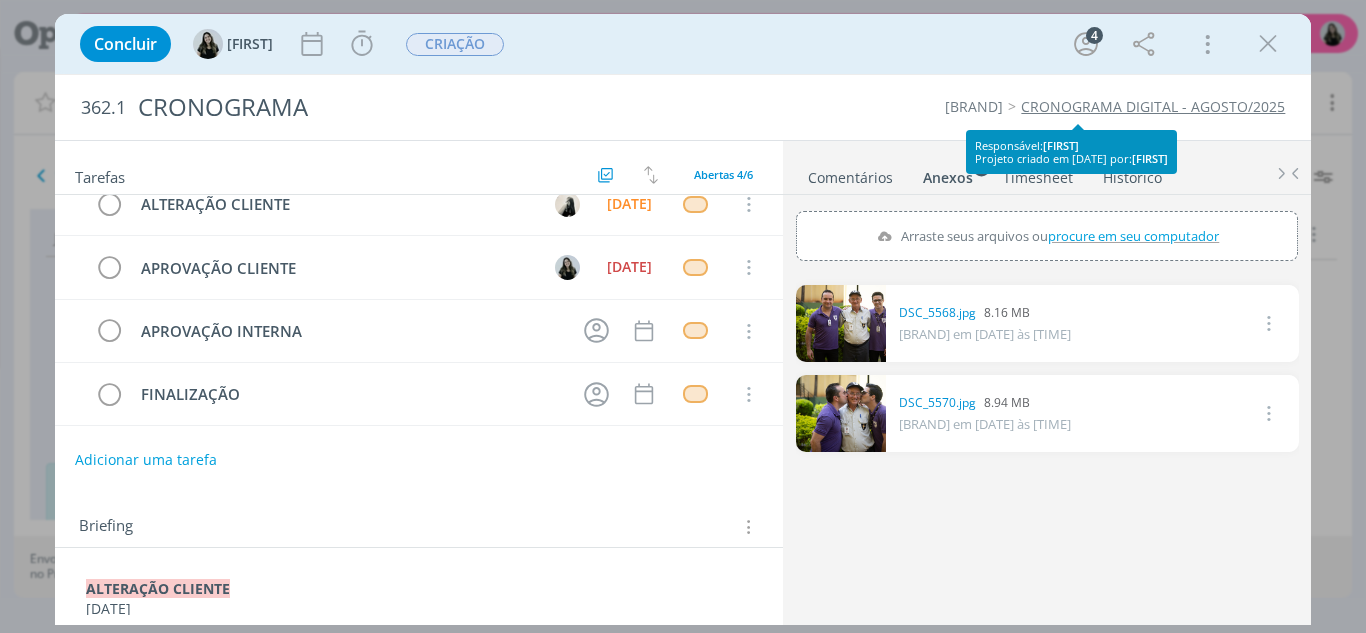 click on "Comentários
Anexos
2 Timesheet Histórico" at bounding box center [1047, 168] 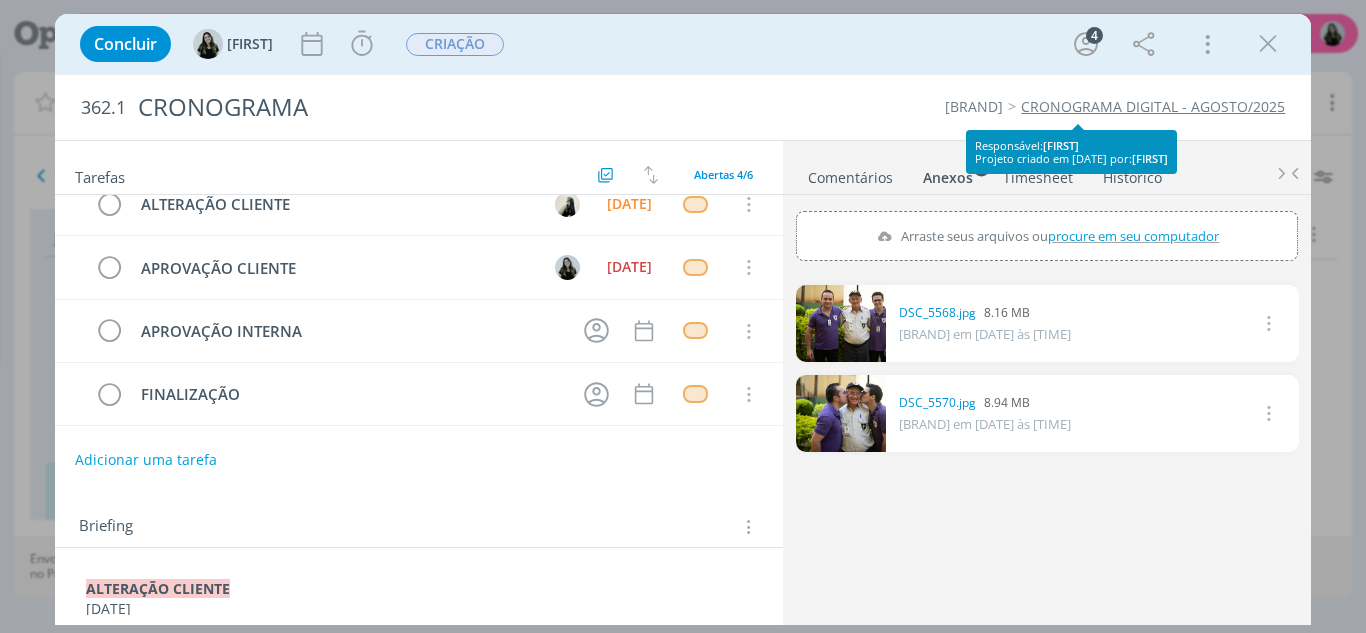 click on "Comentários" at bounding box center [850, 173] 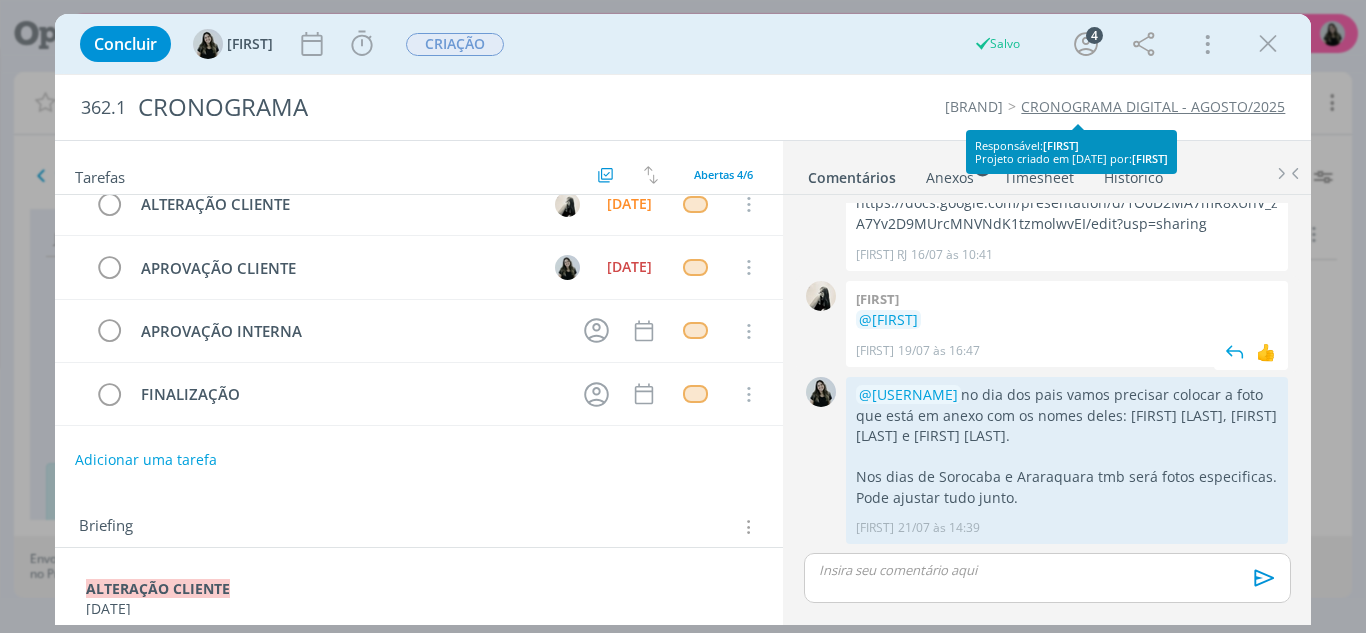 scroll, scrollTop: 0, scrollLeft: 0, axis: both 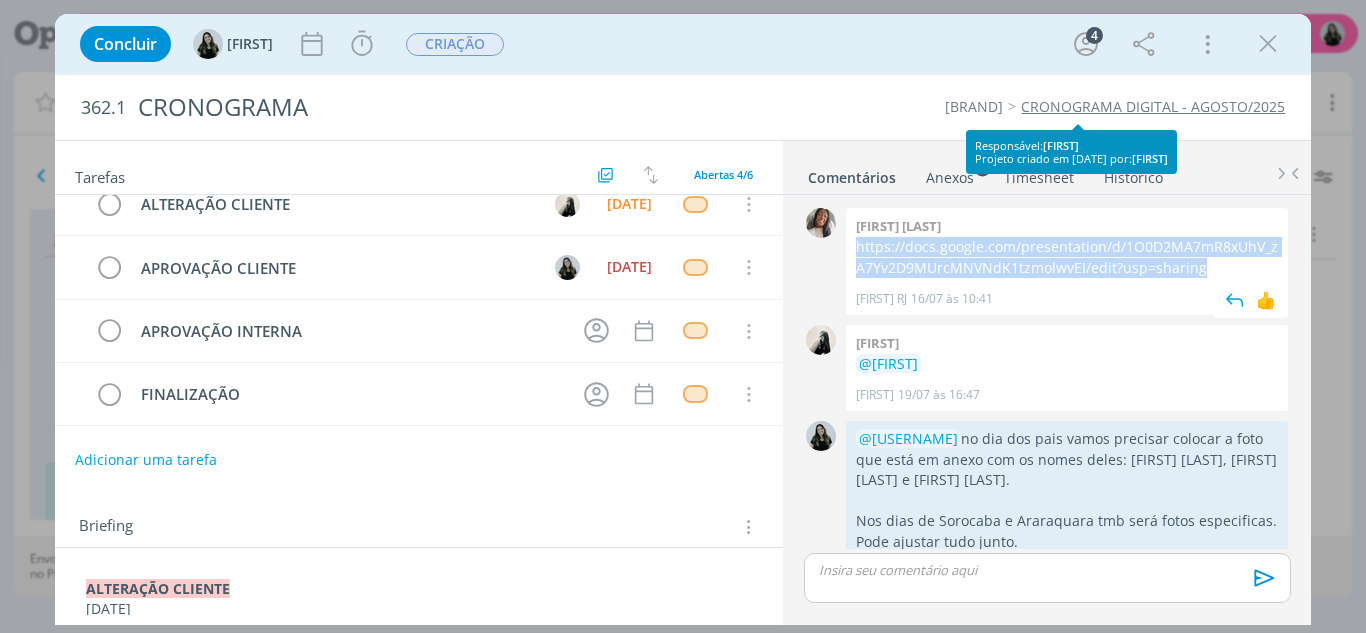 drag, startPoint x: 852, startPoint y: 246, endPoint x: 1285, endPoint y: 268, distance: 433.55853 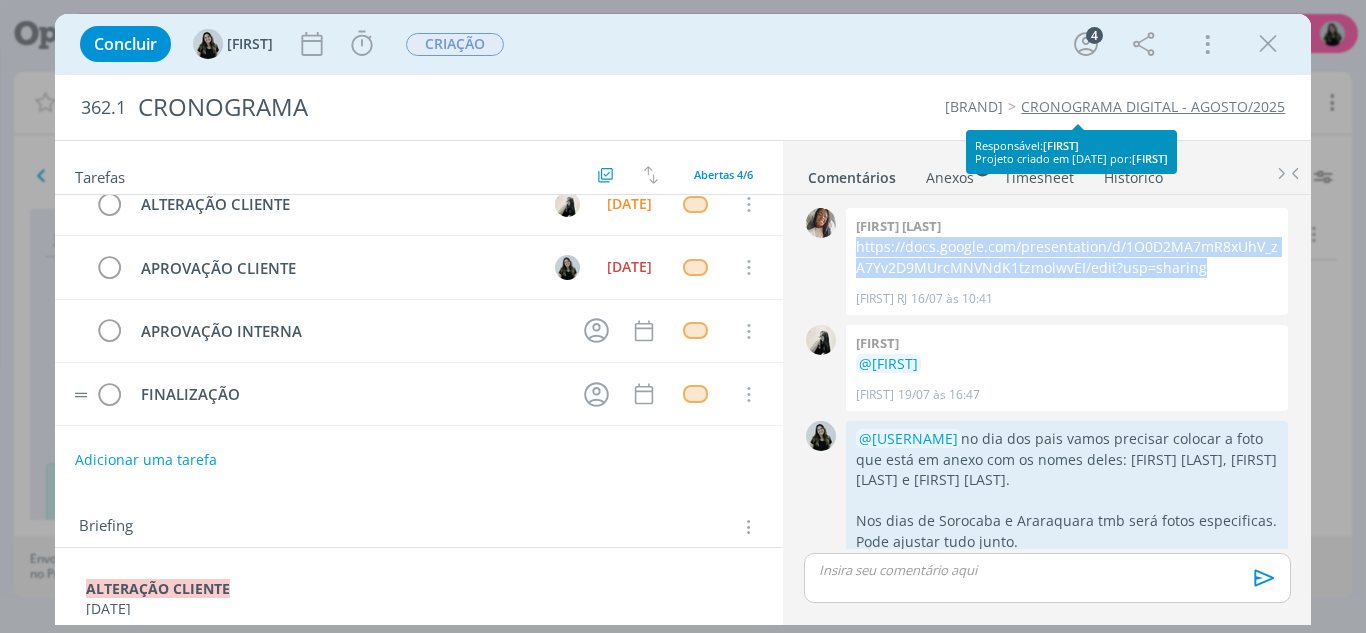 scroll, scrollTop: 138, scrollLeft: 0, axis: vertical 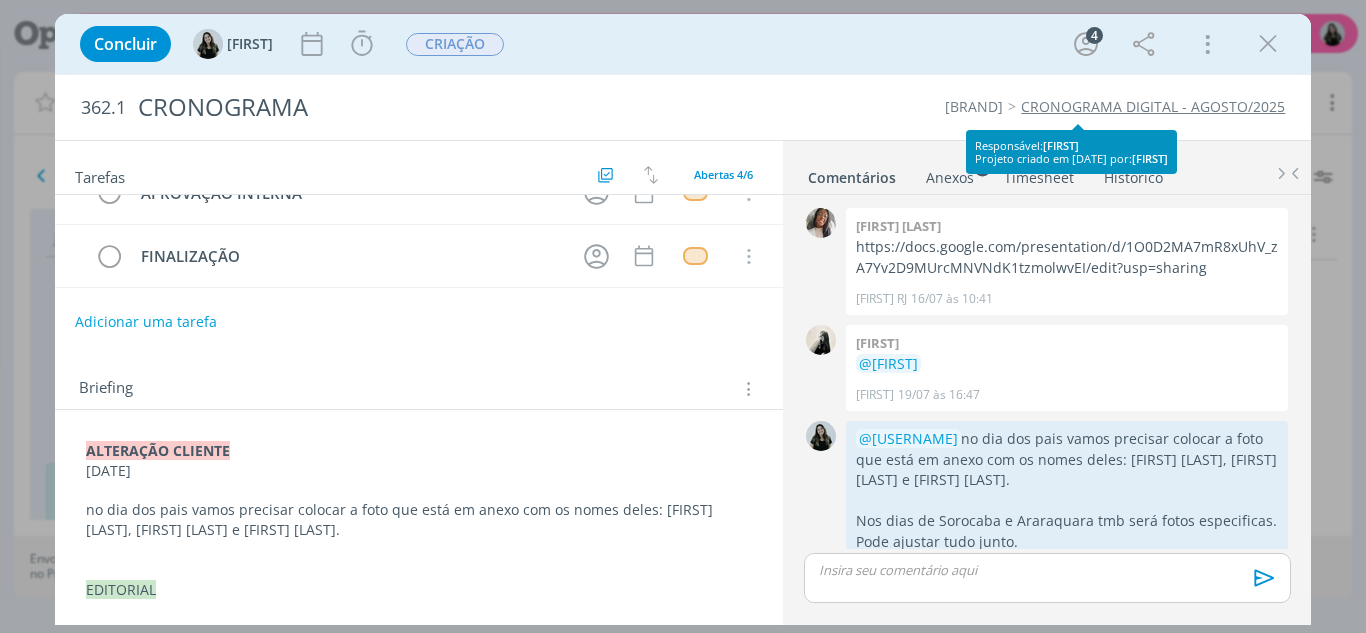click on "EDITORIAL" at bounding box center (419, 590) 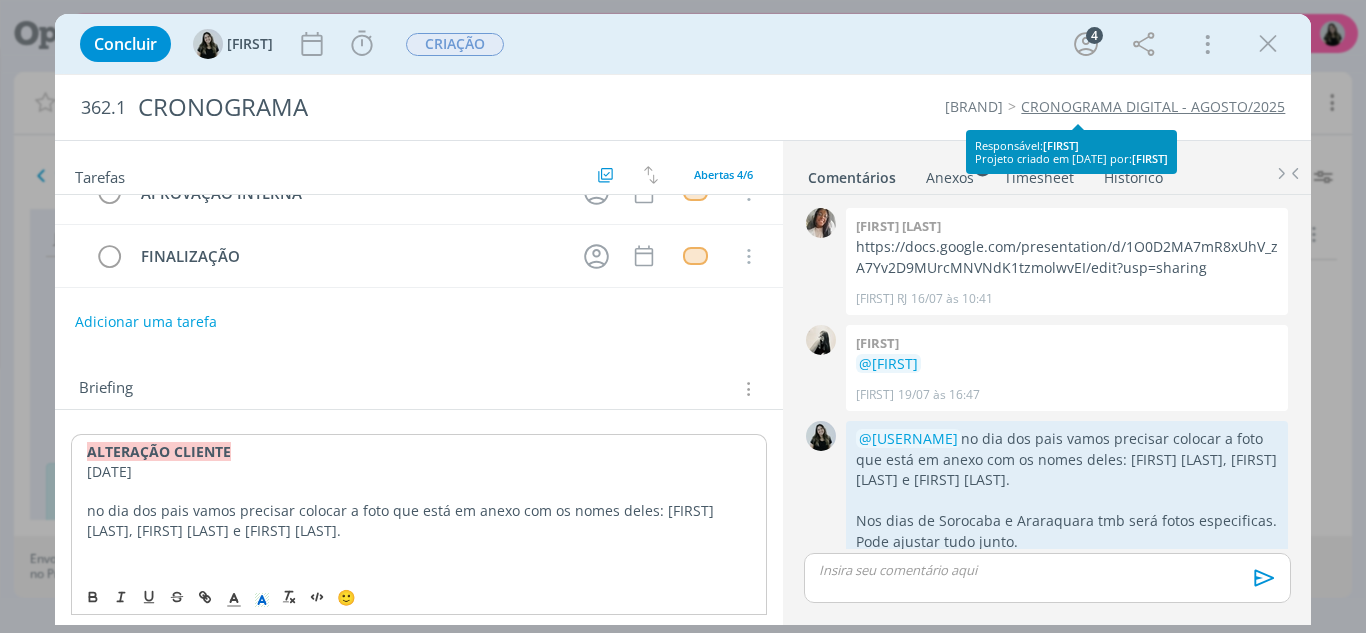scroll, scrollTop: 197, scrollLeft: 0, axis: vertical 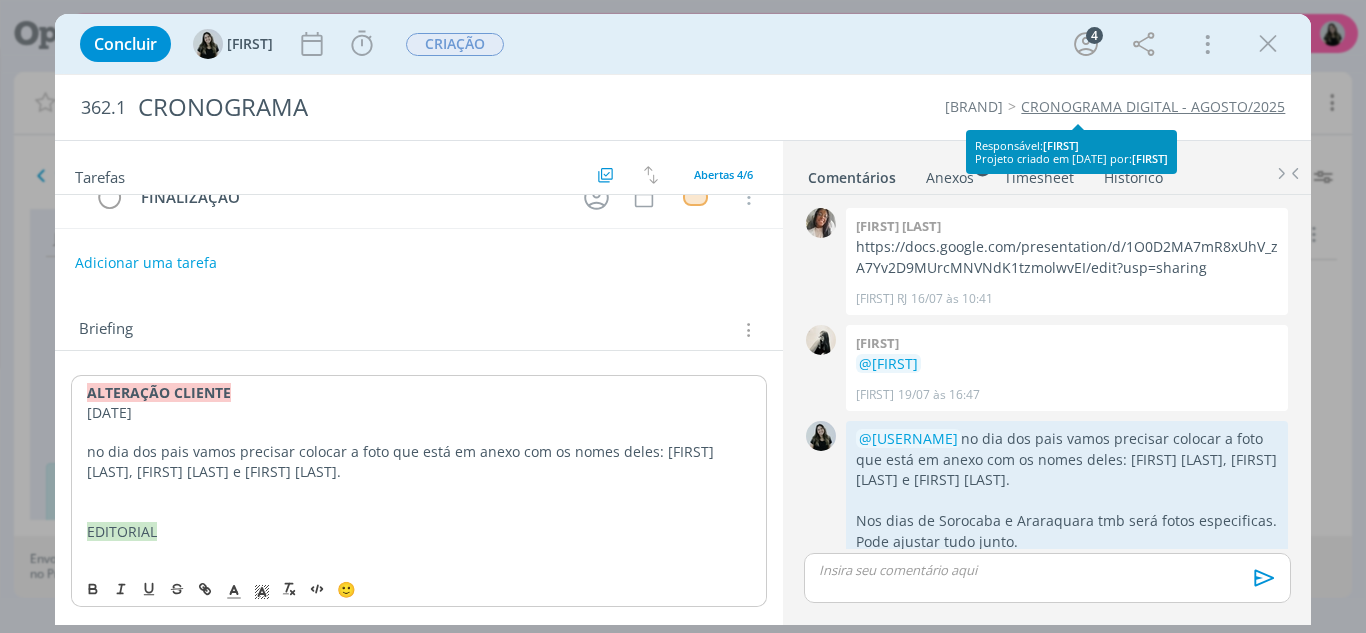 click at bounding box center (419, 552) 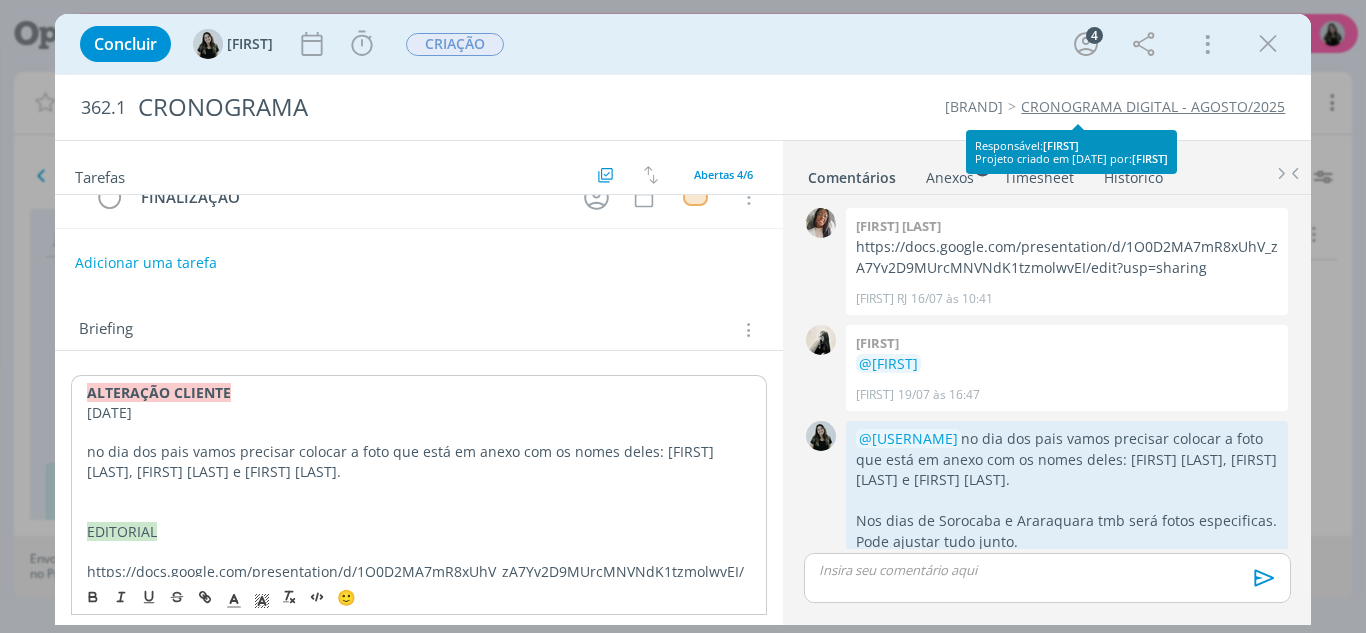 scroll, scrollTop: 236, scrollLeft: 0, axis: vertical 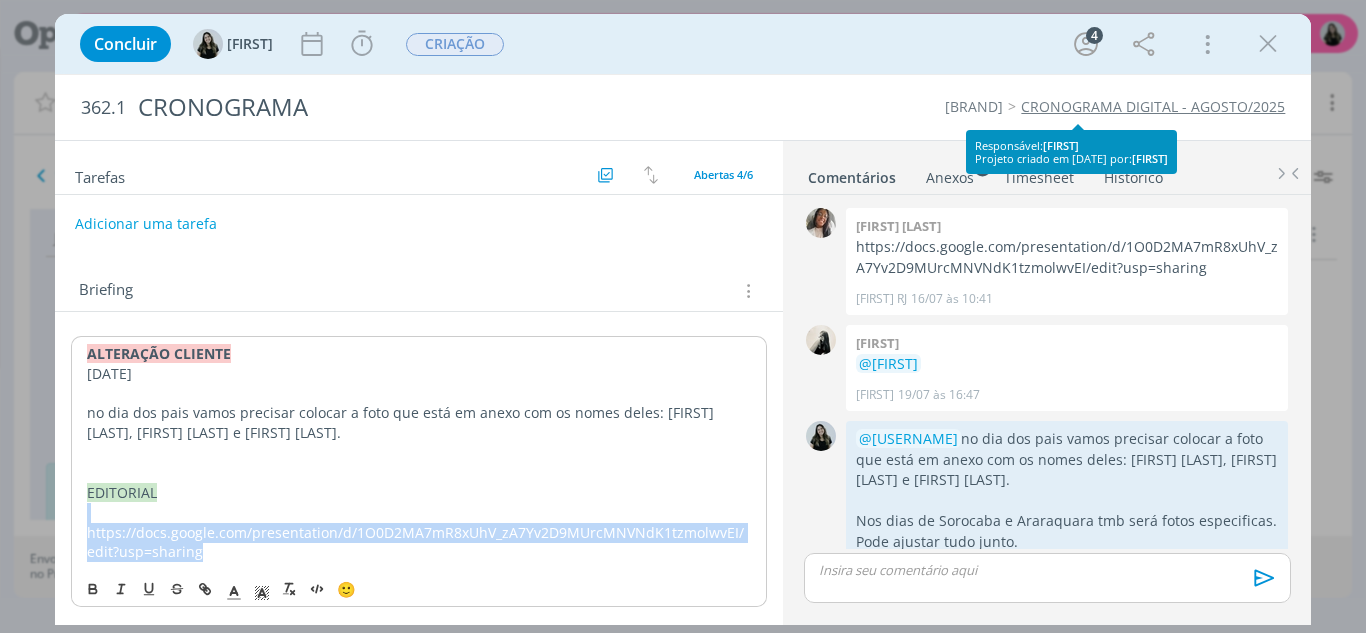 drag, startPoint x: 240, startPoint y: 552, endPoint x: 89, endPoint y: 519, distance: 154.5639 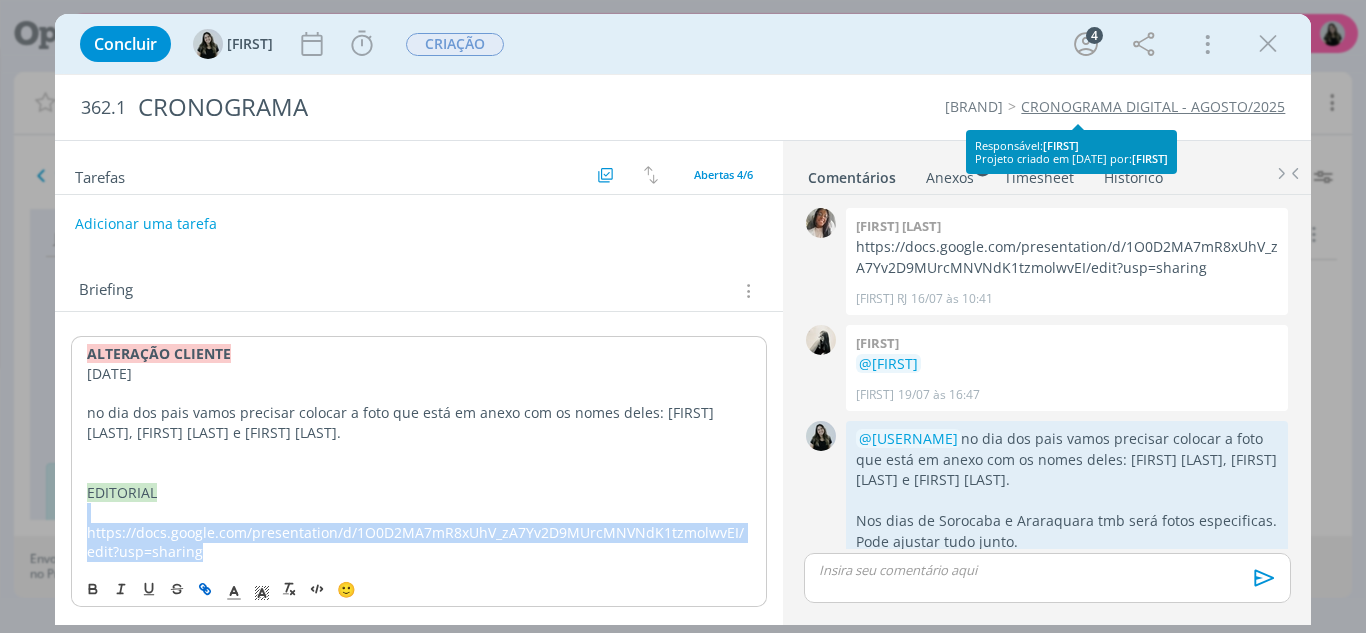 click 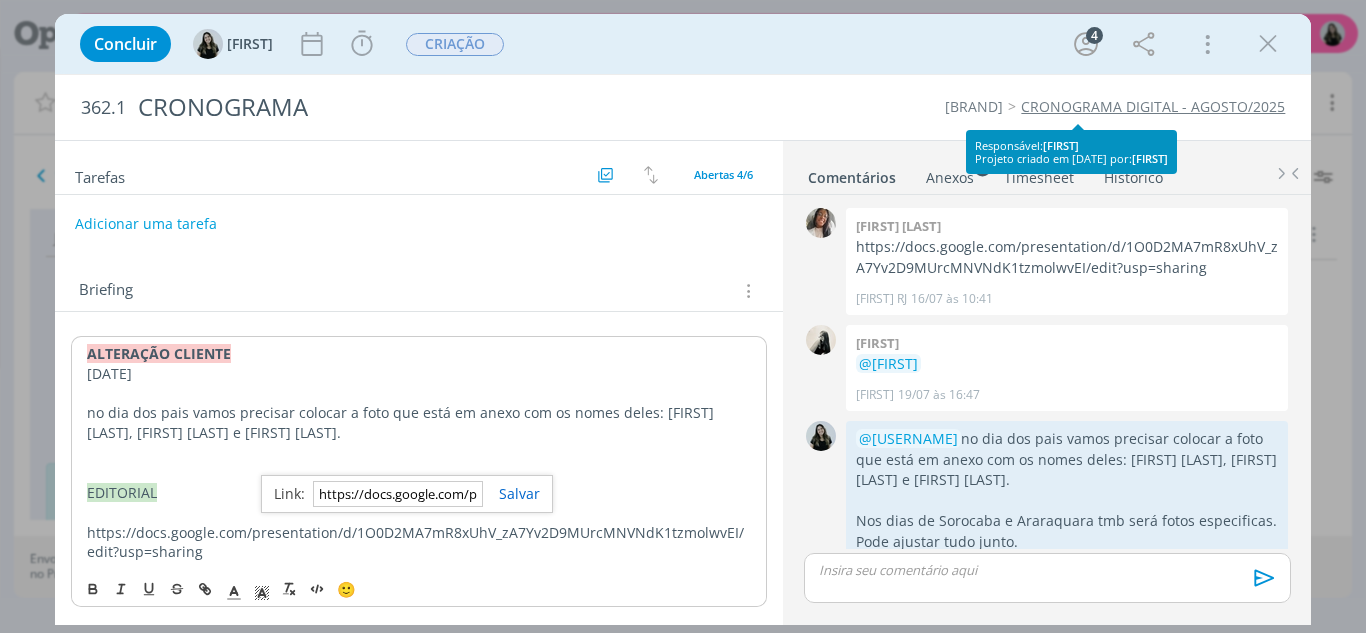 click on "https://docs.google.com/presentation/d/1O0D2MA7mR8xUhV_zA7Yv2D9MUrcMNVNdK1tzmolwvEI/edit?usp=sharing" at bounding box center [415, 542] 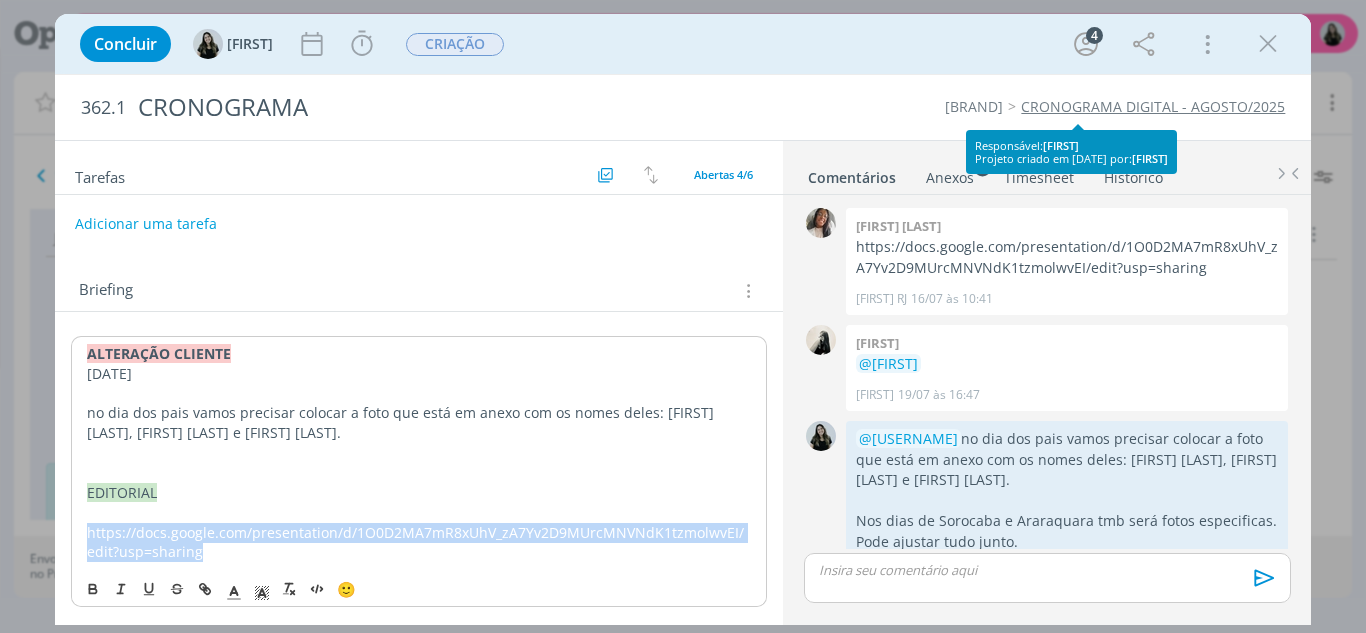 drag, startPoint x: 241, startPoint y: 556, endPoint x: 84, endPoint y: 538, distance: 158.02847 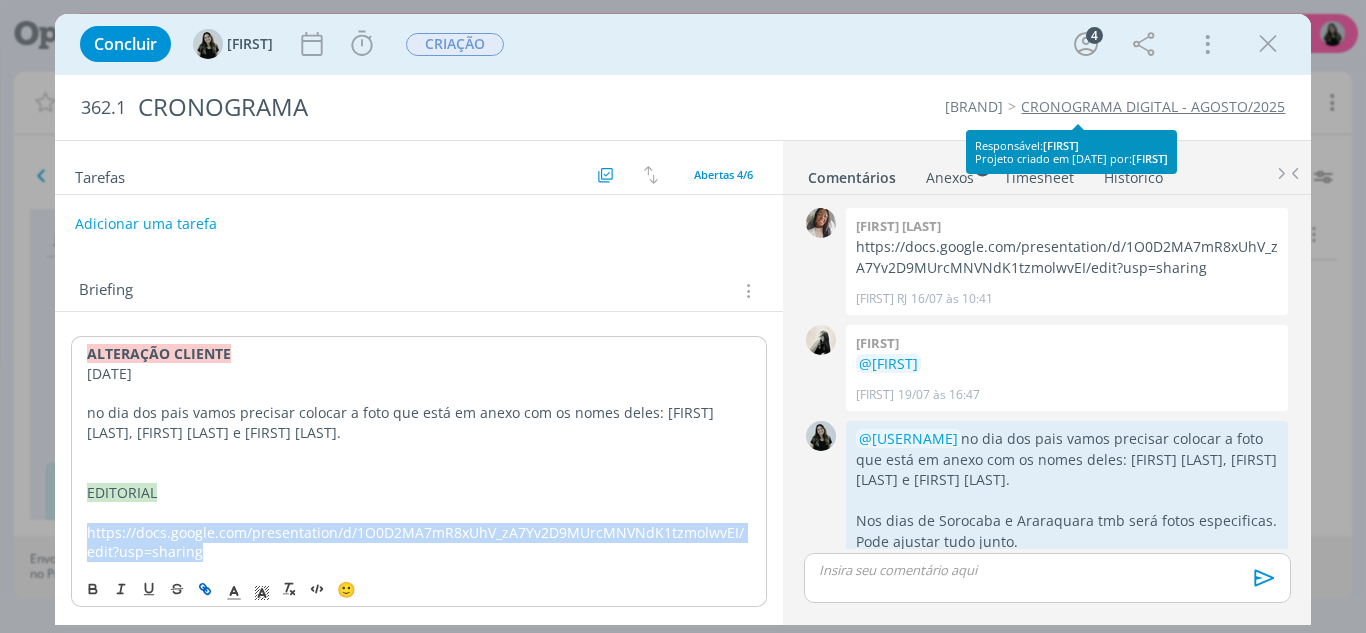 click 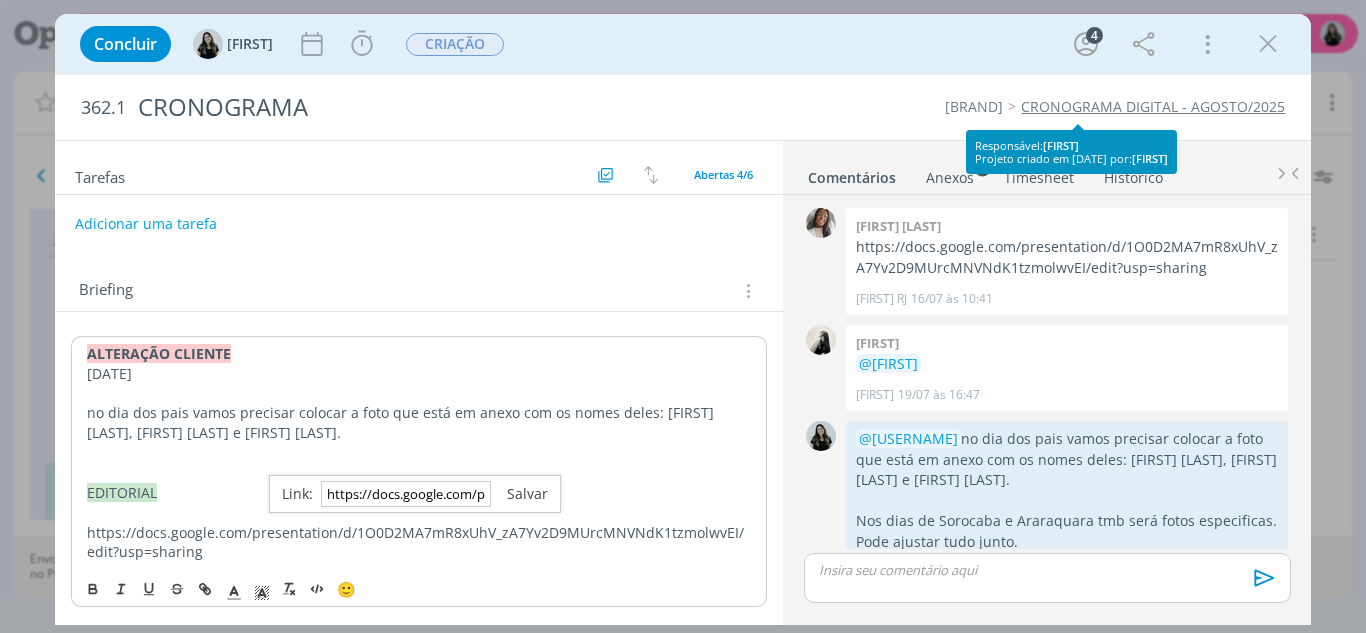 click at bounding box center (519, 493) 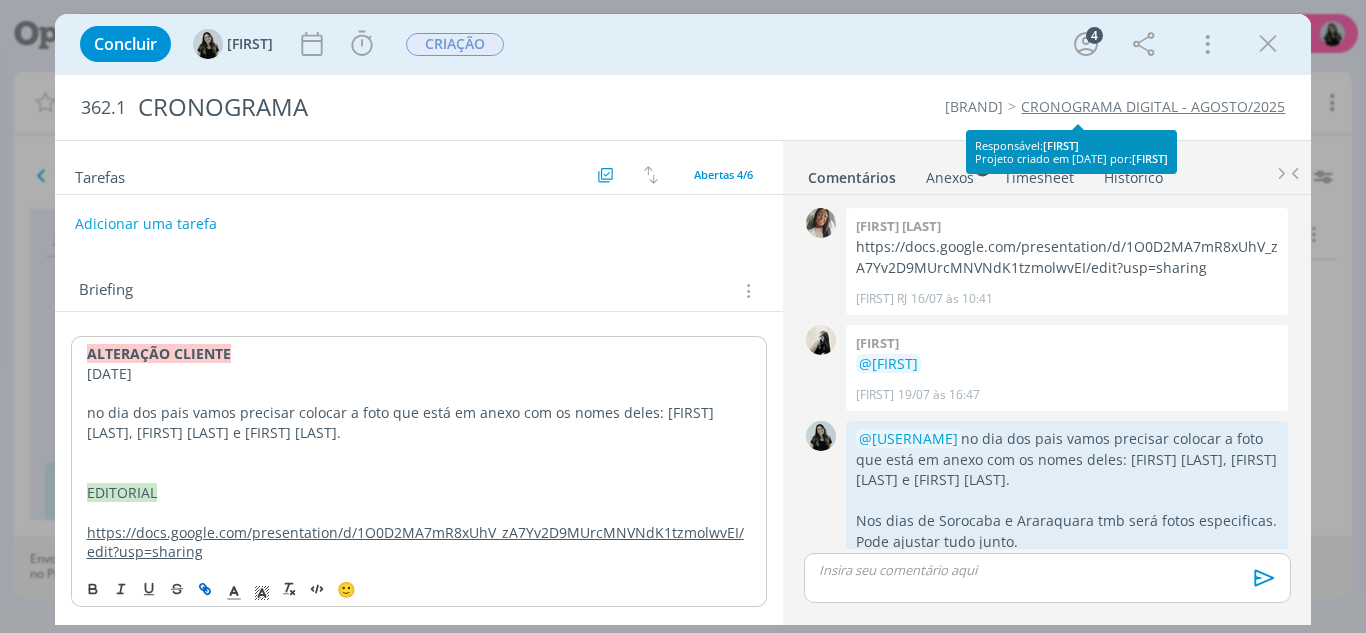click on "https://docs.google.com/presentation/d/1O0D2MA7mR8xUhV_zA7Yv2D9MUrcMNVNdK1tzmolwvEI/edit?usp=sharing" at bounding box center (419, 543) 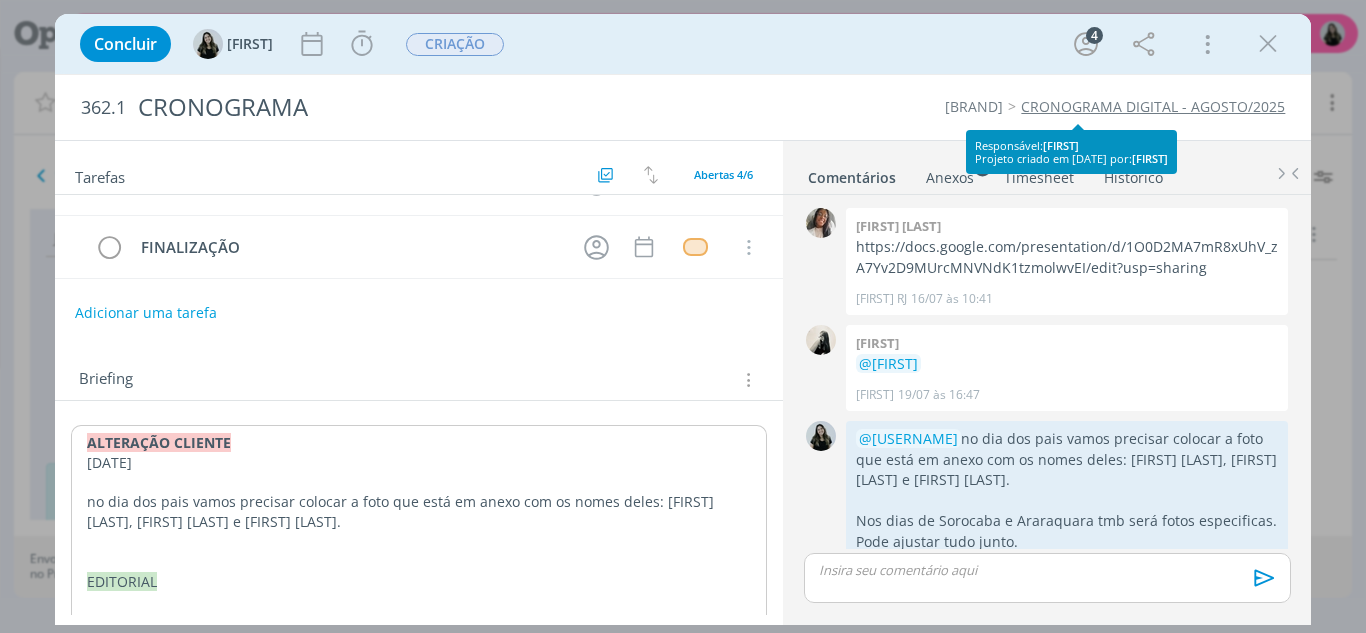 scroll, scrollTop: 236, scrollLeft: 0, axis: vertical 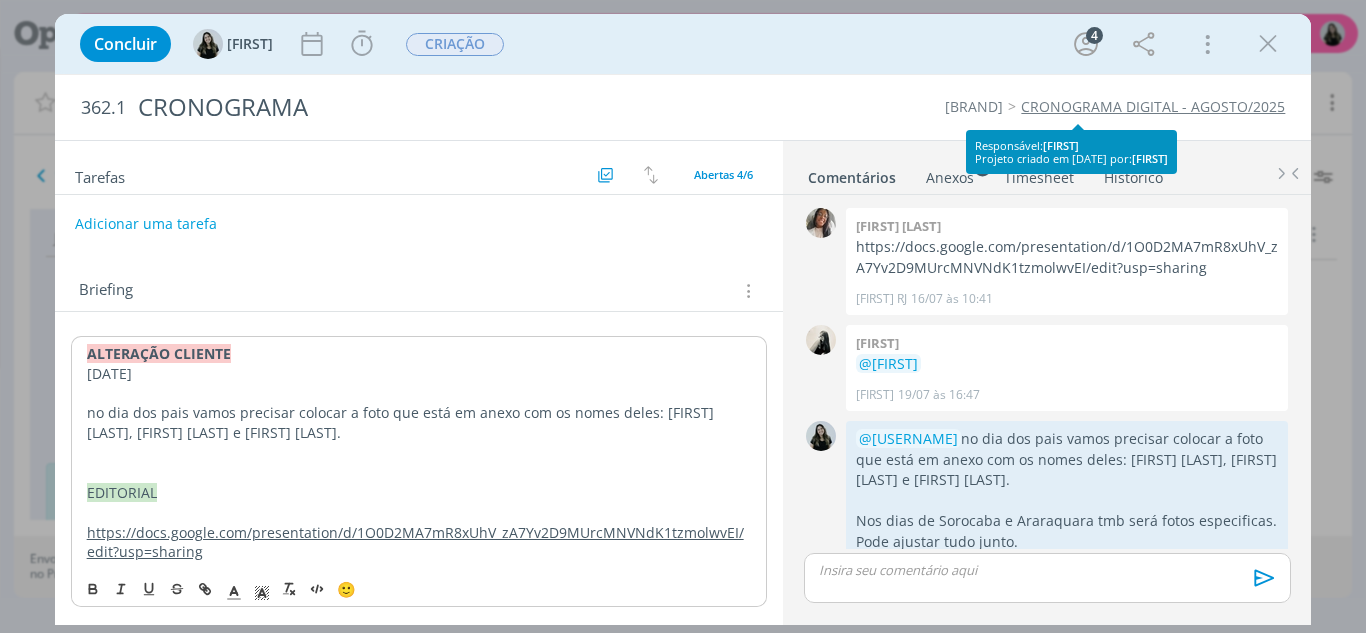 click on "https://docs.google.com/presentation/d/1O0D2MA7mR8xUhV_zA7Yv2D9MUrcMNVNdK1tzmolwvEI/edit?usp=sharing" at bounding box center (415, 542) 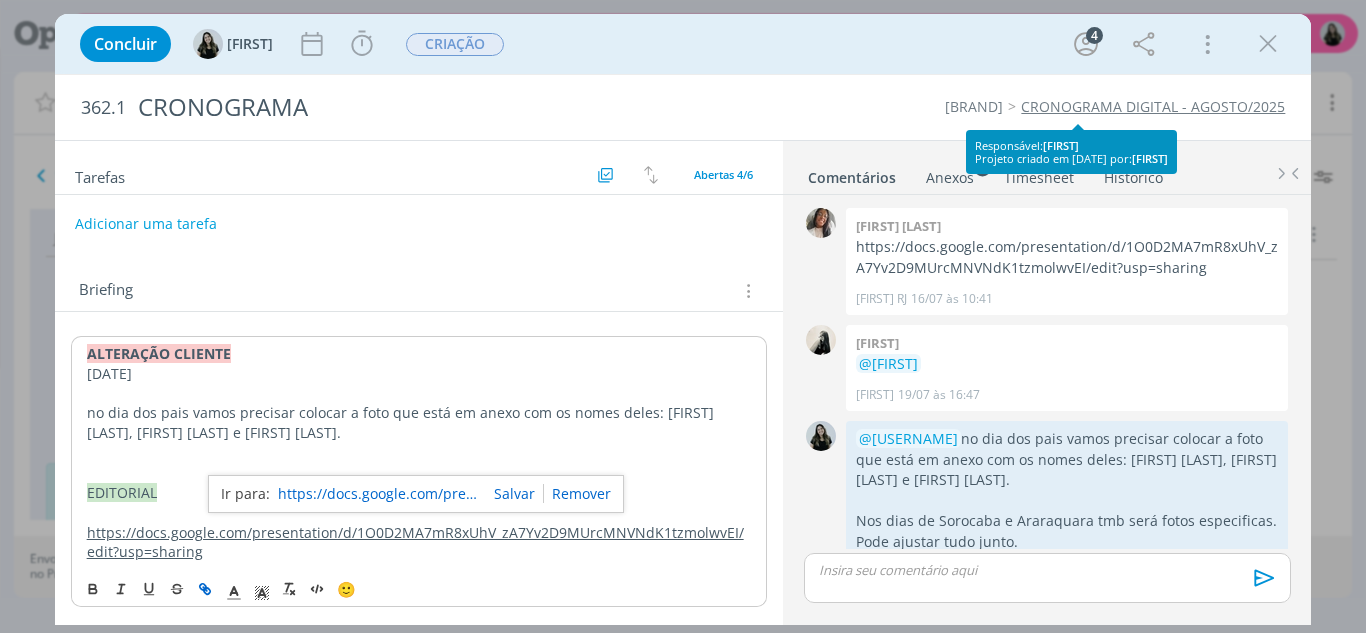 click on "https://docs.google.com/presentation/d/1O0D2MA7mR8xUhV_zA7Yv2D9MUrcMNVNdK1tzmolwvEI/edit?usp=sharing" at bounding box center [419, 543] 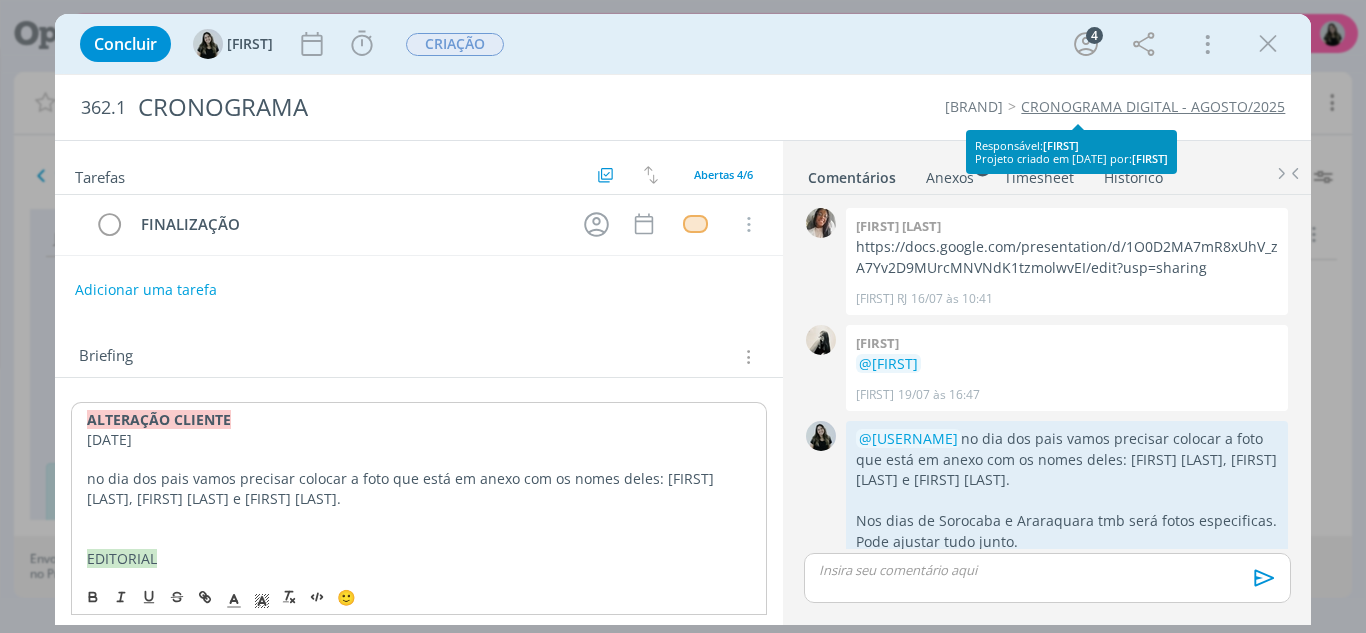 scroll, scrollTop: 0, scrollLeft: 0, axis: both 